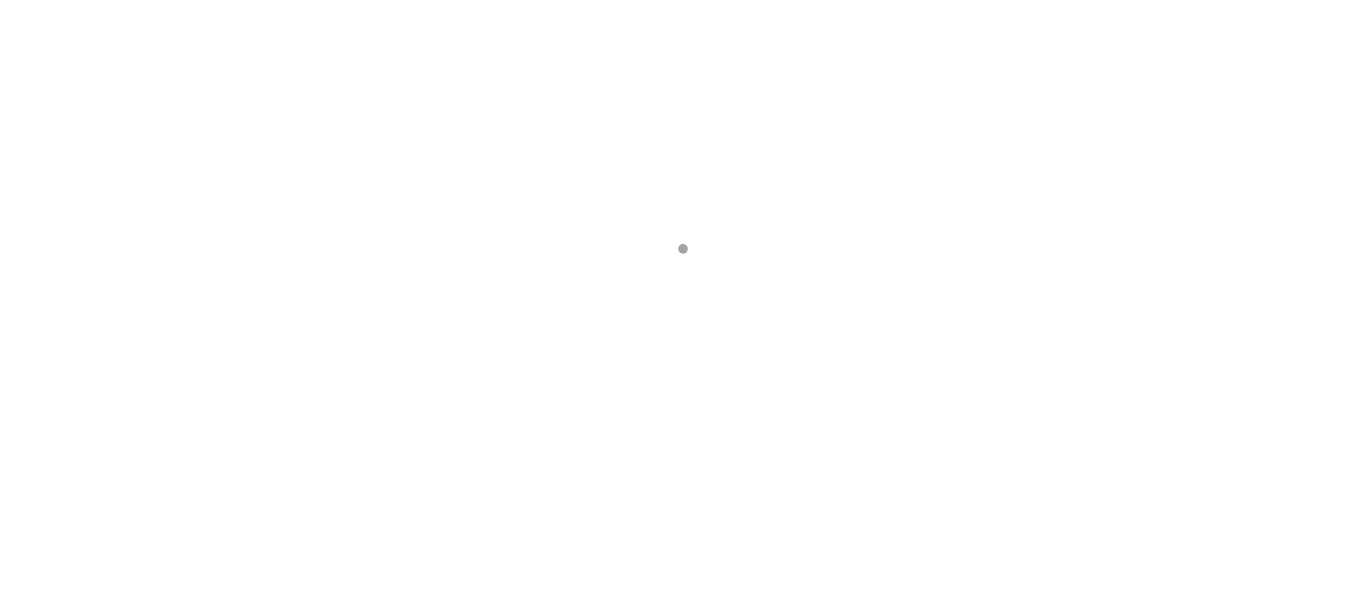 scroll, scrollTop: 0, scrollLeft: 0, axis: both 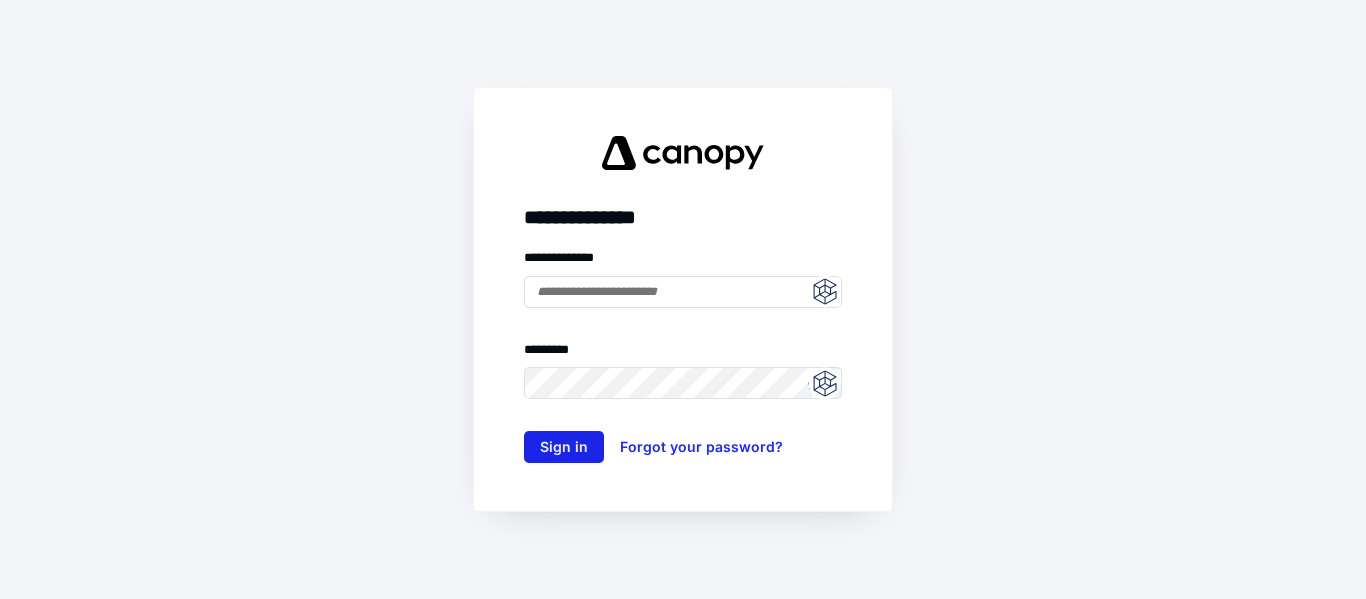 type on "**********" 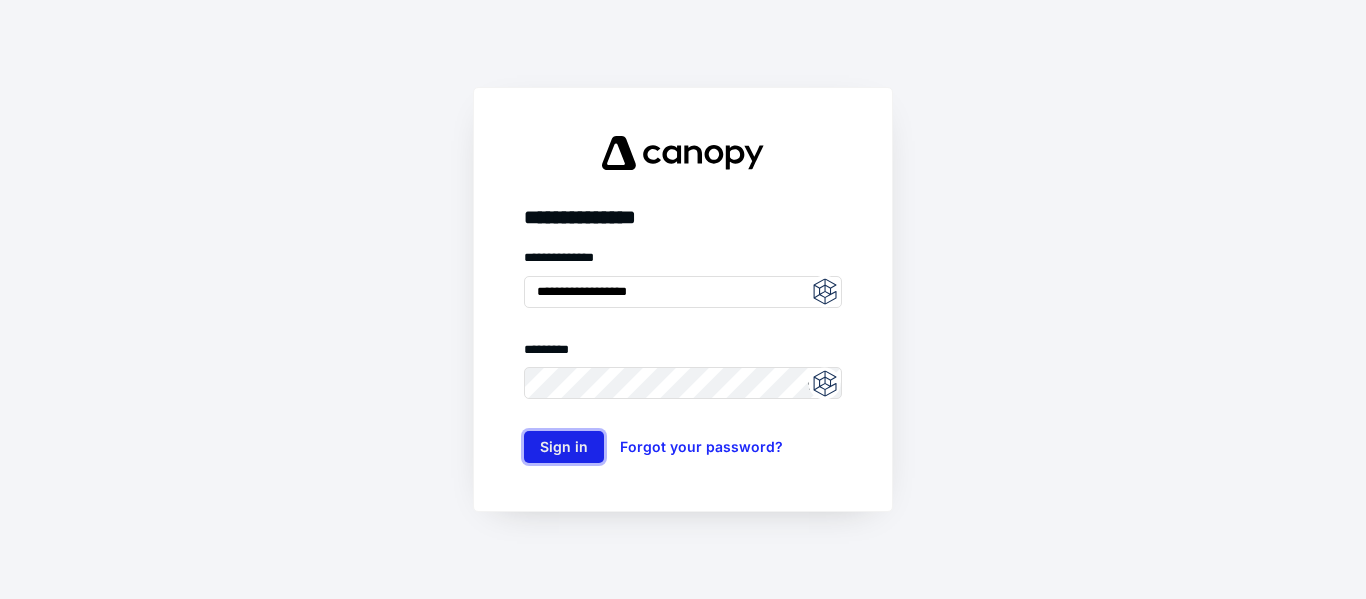 click on "Sign in" at bounding box center [564, 447] 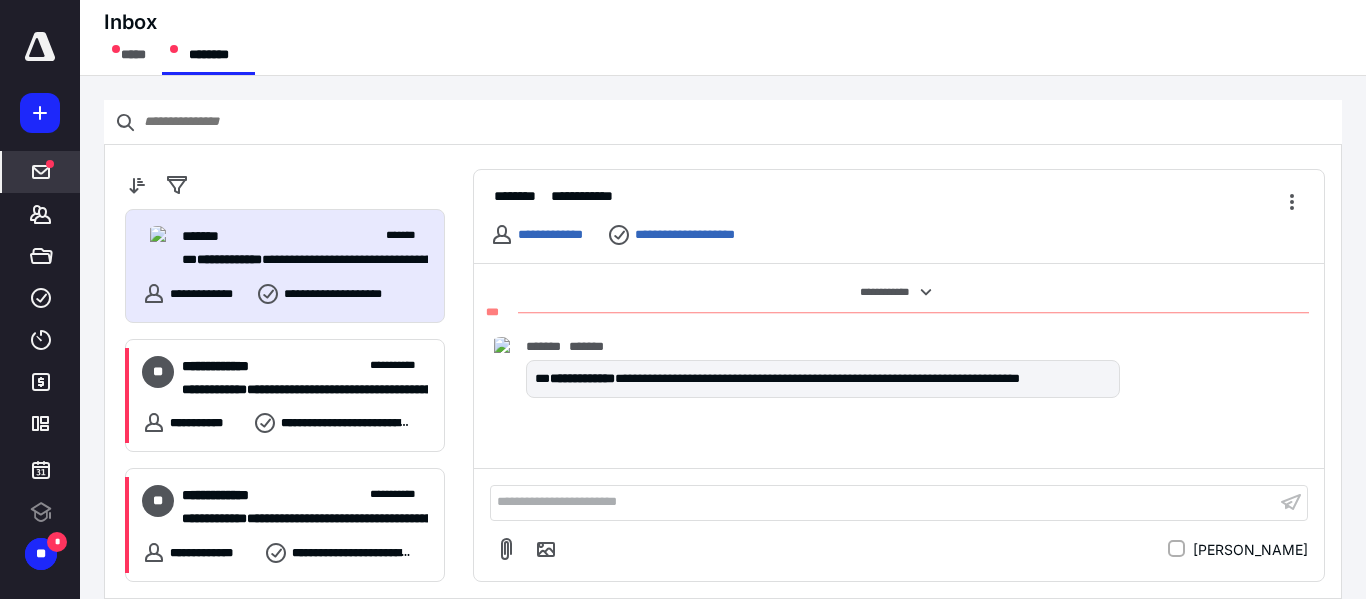 scroll, scrollTop: 0, scrollLeft: 0, axis: both 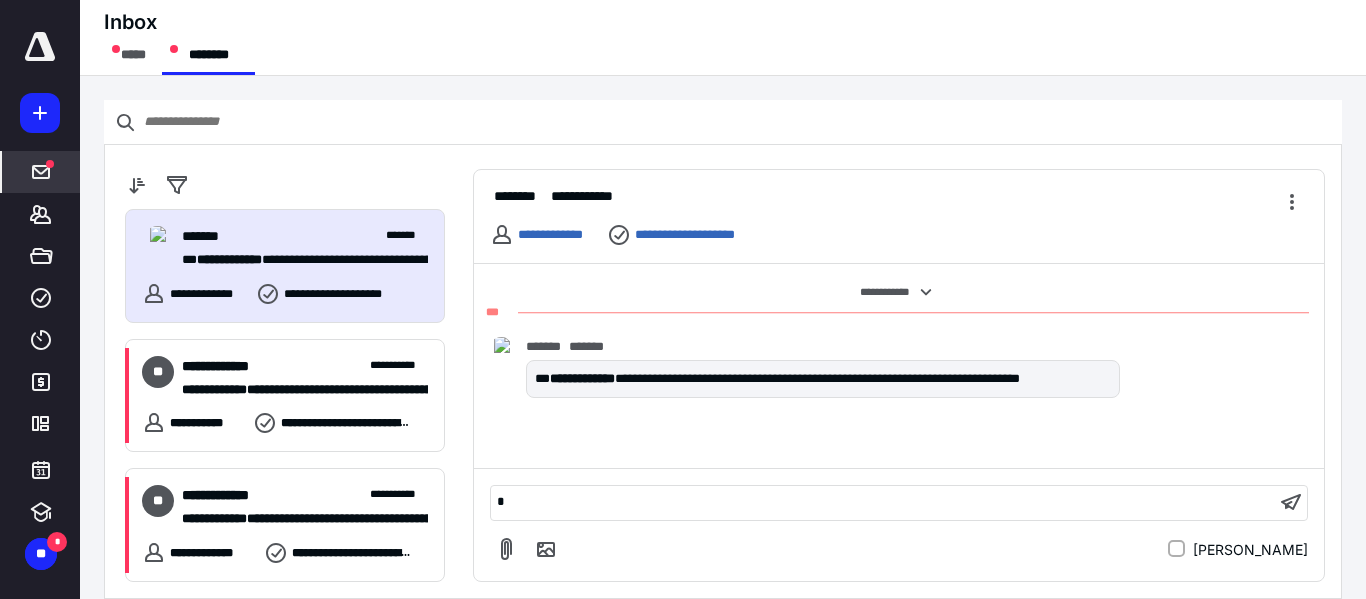 type 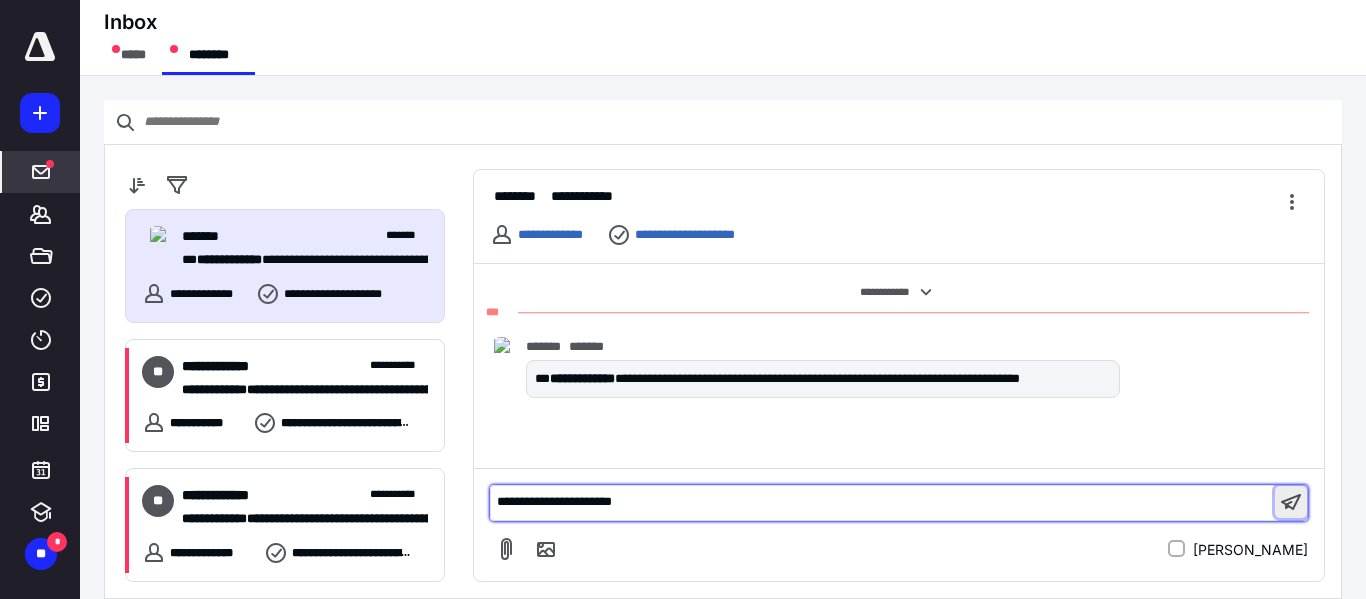 click at bounding box center (1291, 502) 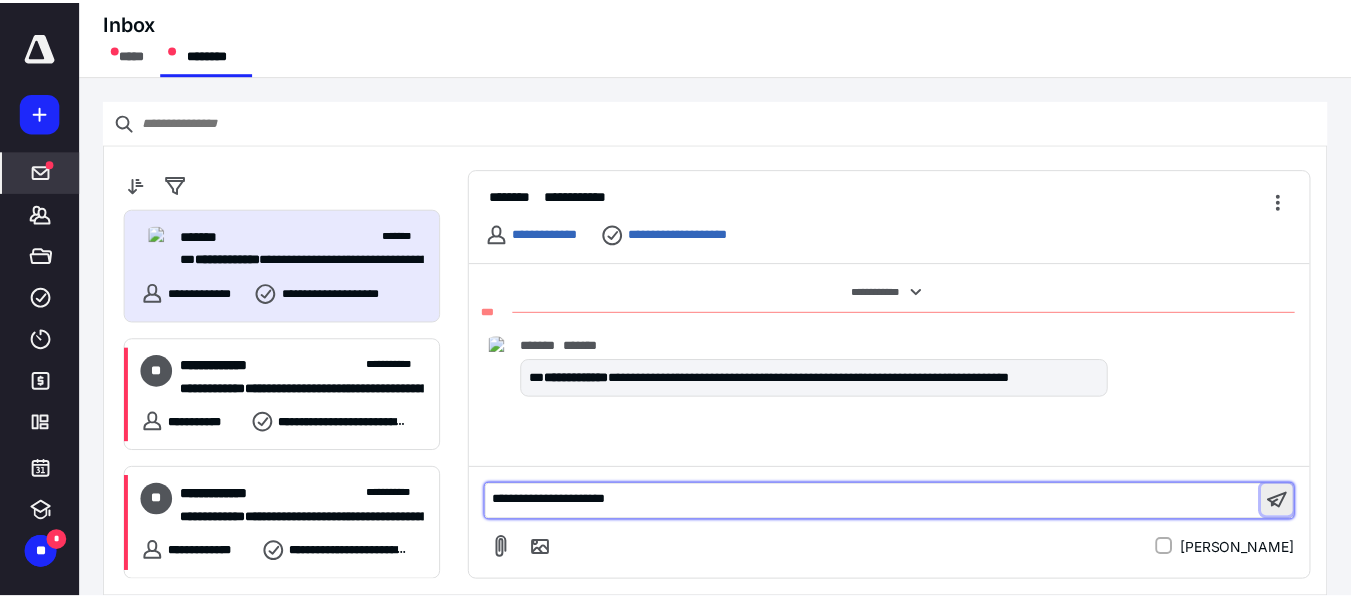 scroll, scrollTop: 18, scrollLeft: 0, axis: vertical 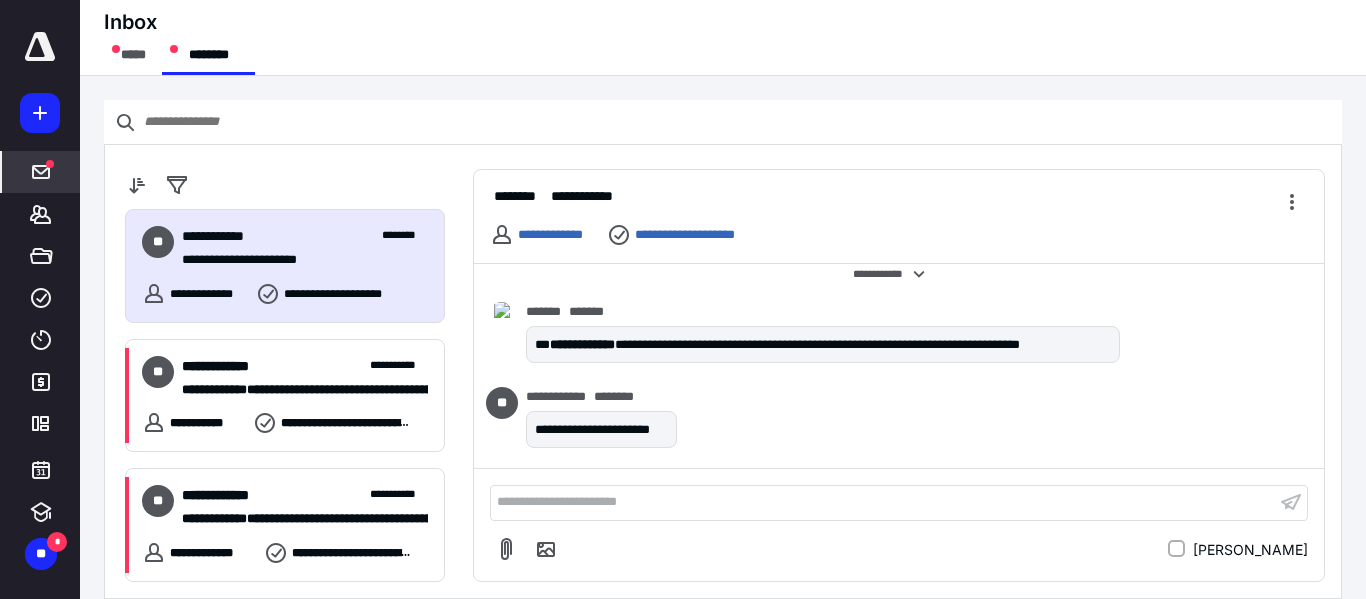 click at bounding box center [40, 47] 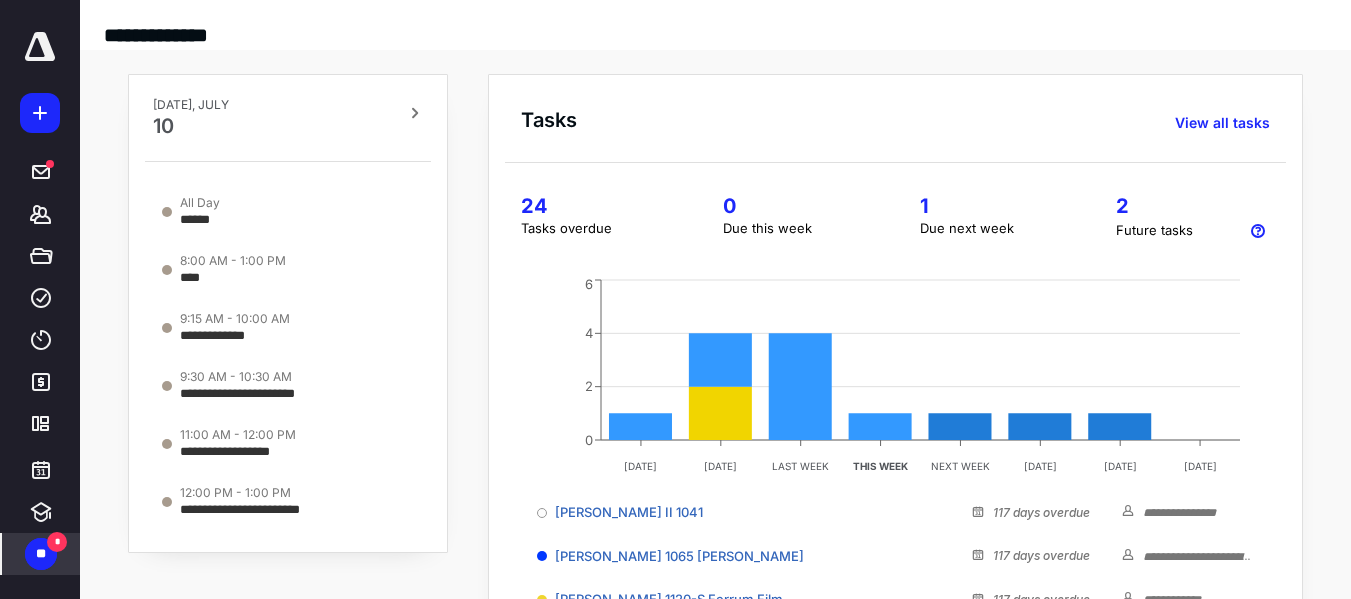click on "*" at bounding box center [57, 542] 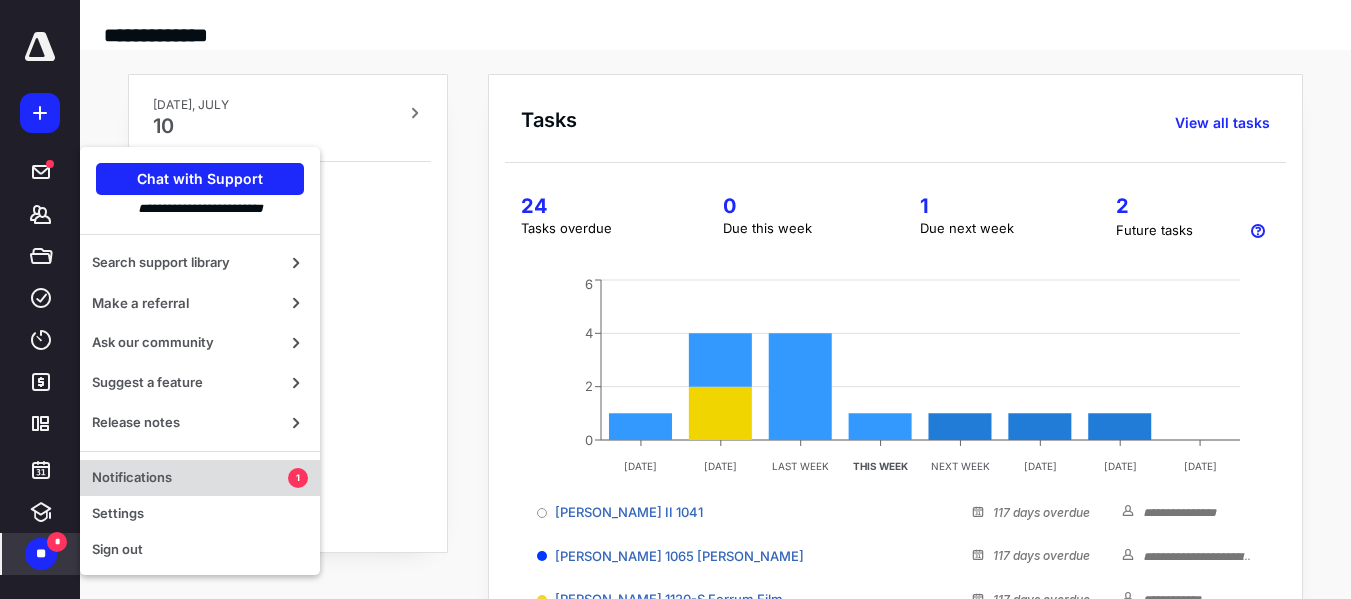 click on "Notifications" at bounding box center [190, 478] 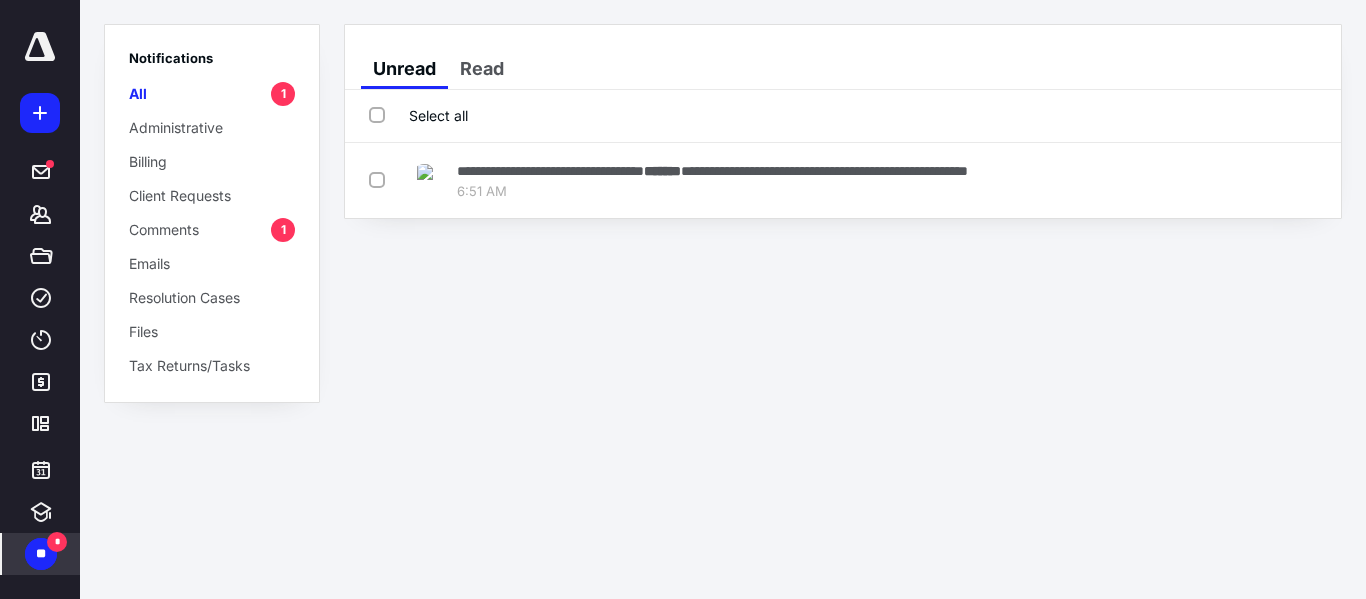 click on "Select all" at bounding box center (418, 115) 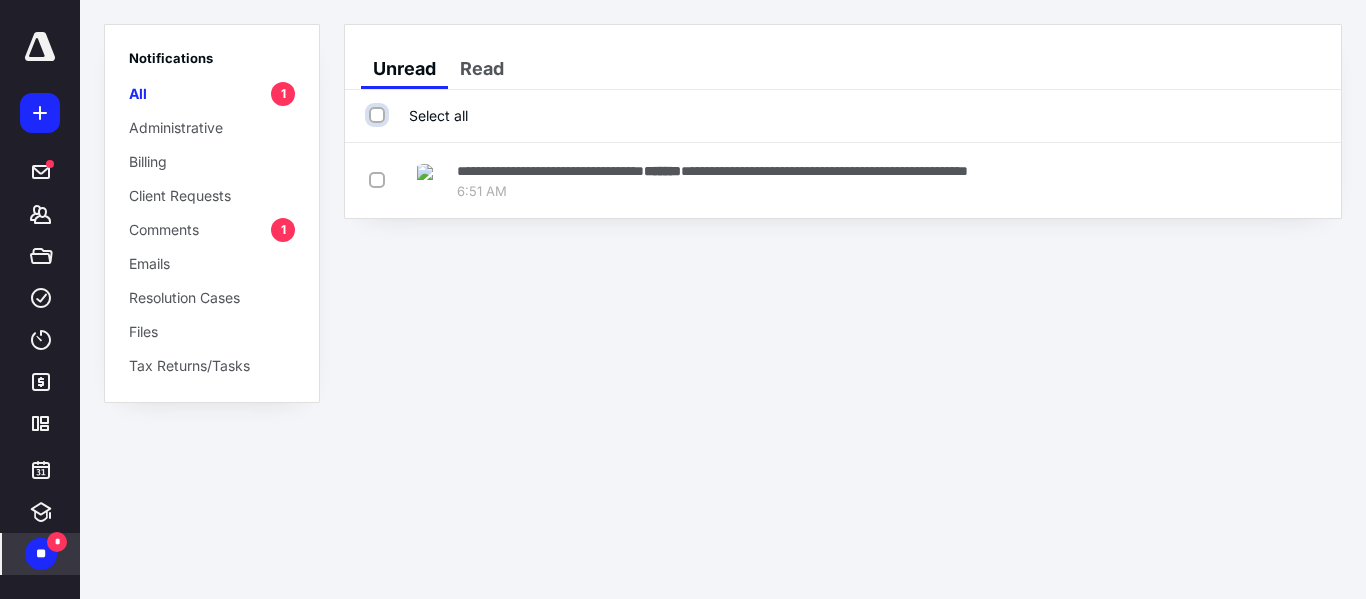 click on "Select all" at bounding box center [379, 115] 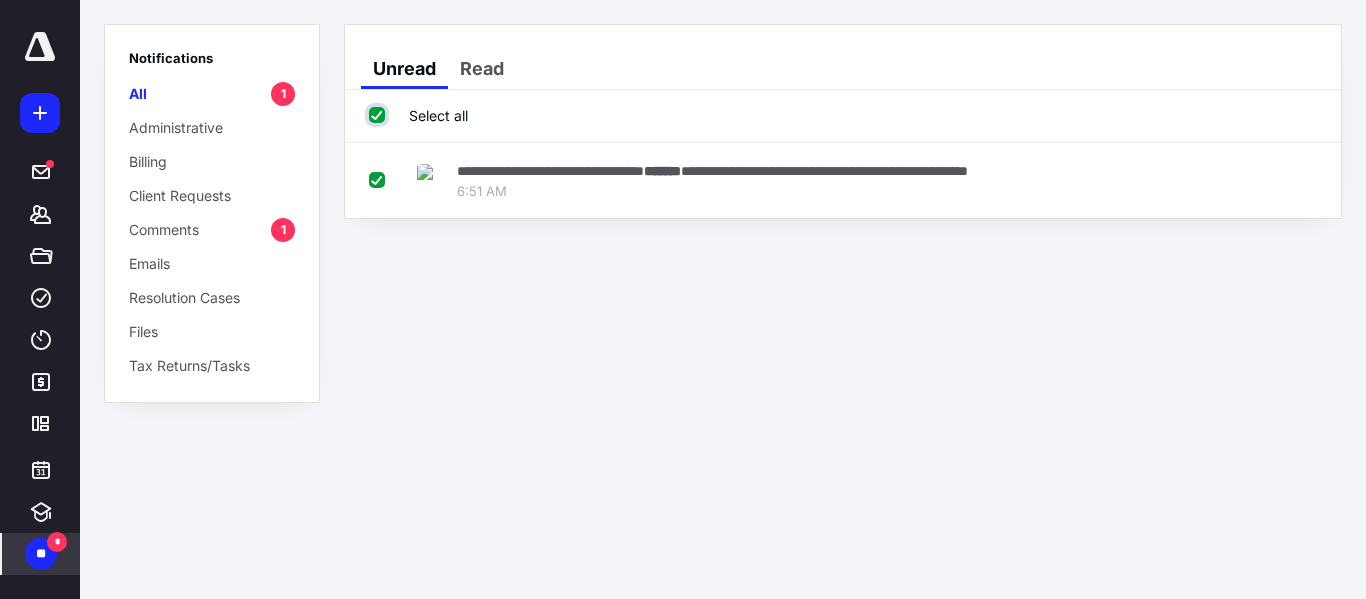 checkbox on "true" 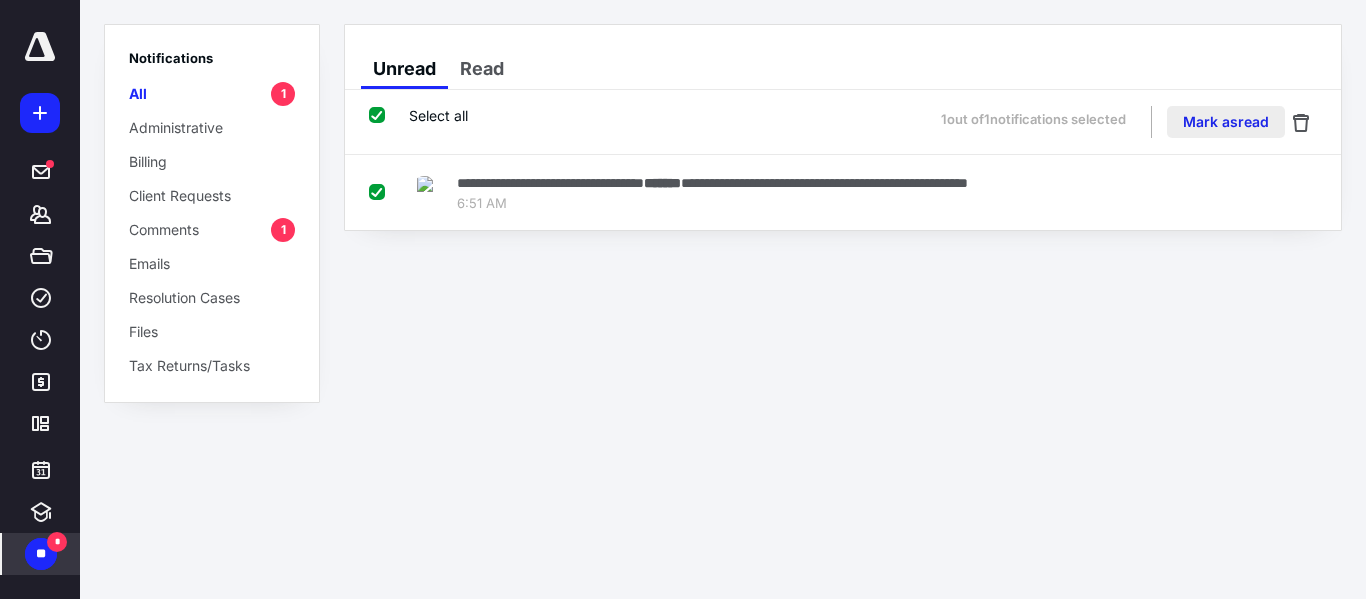 click on "Mark as  read" at bounding box center [1226, 122] 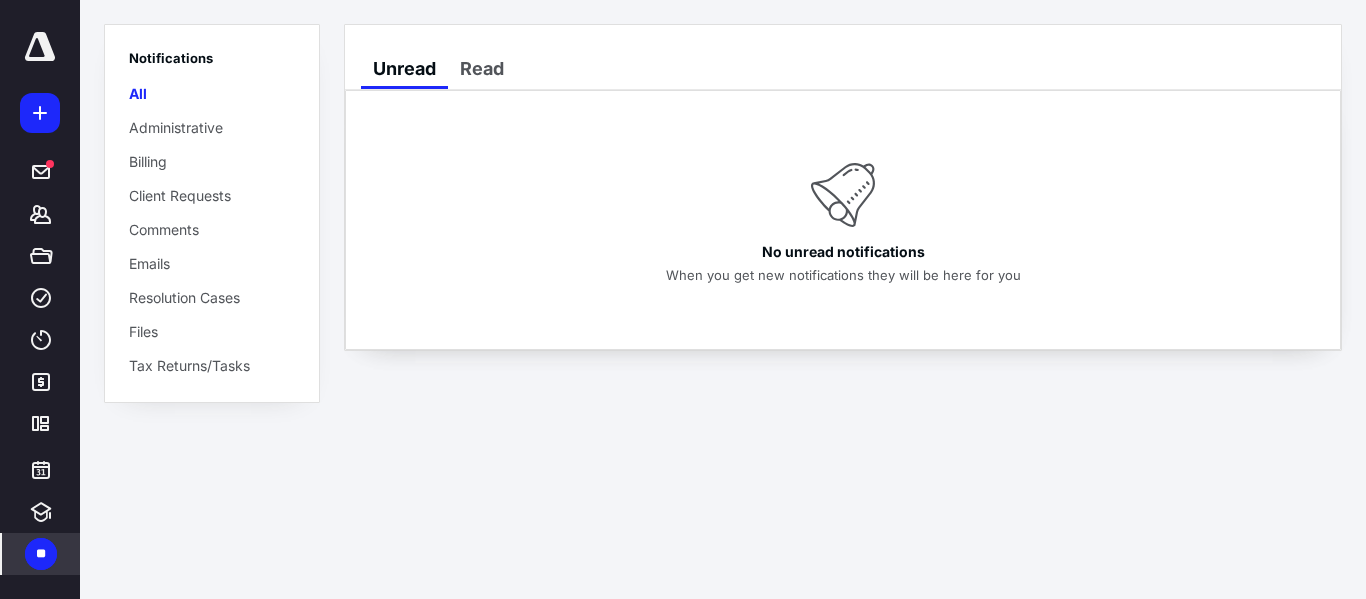 click at bounding box center [40, 47] 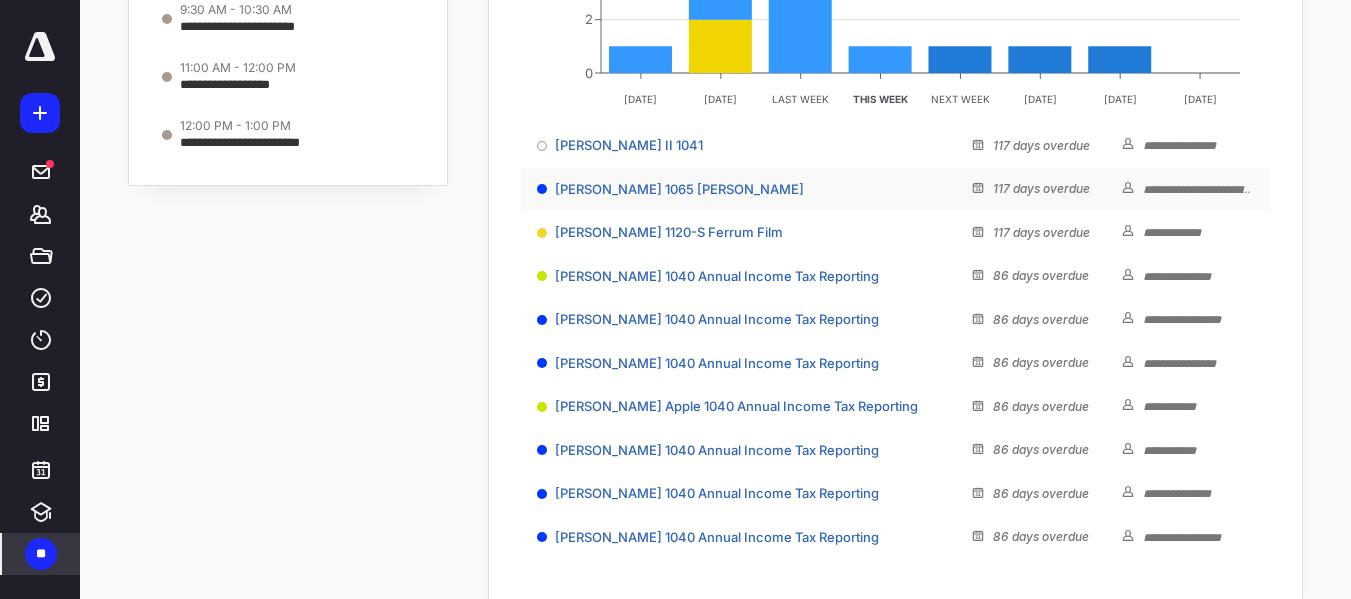 scroll, scrollTop: 408, scrollLeft: 0, axis: vertical 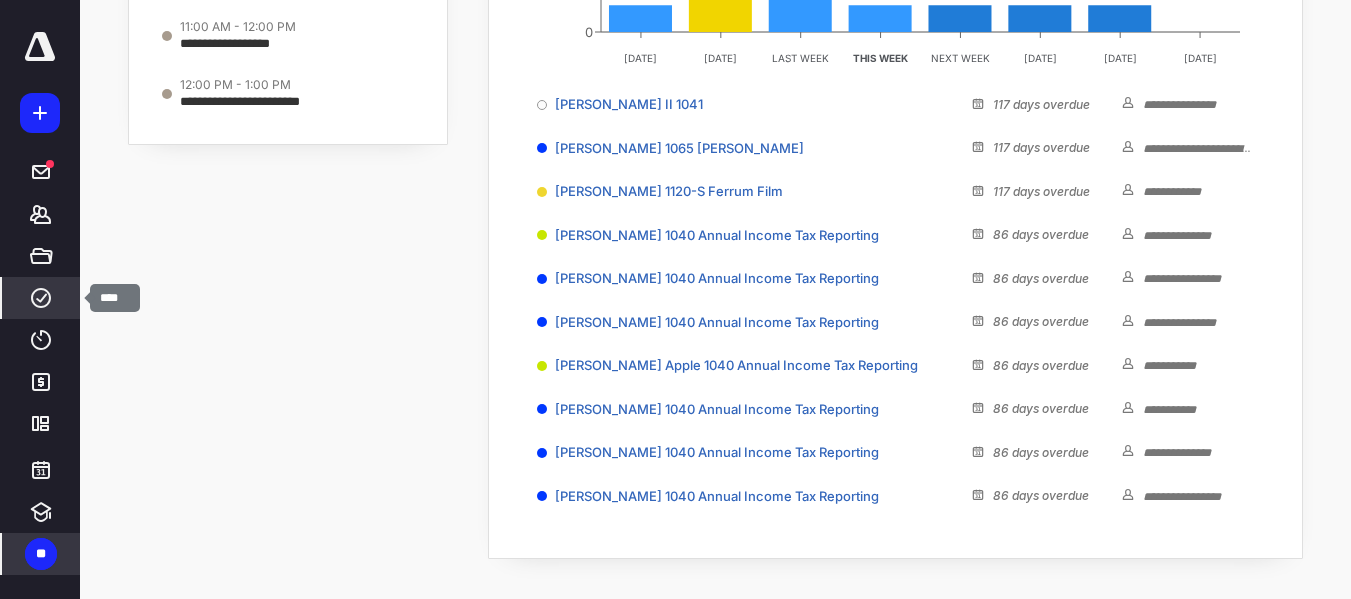 click 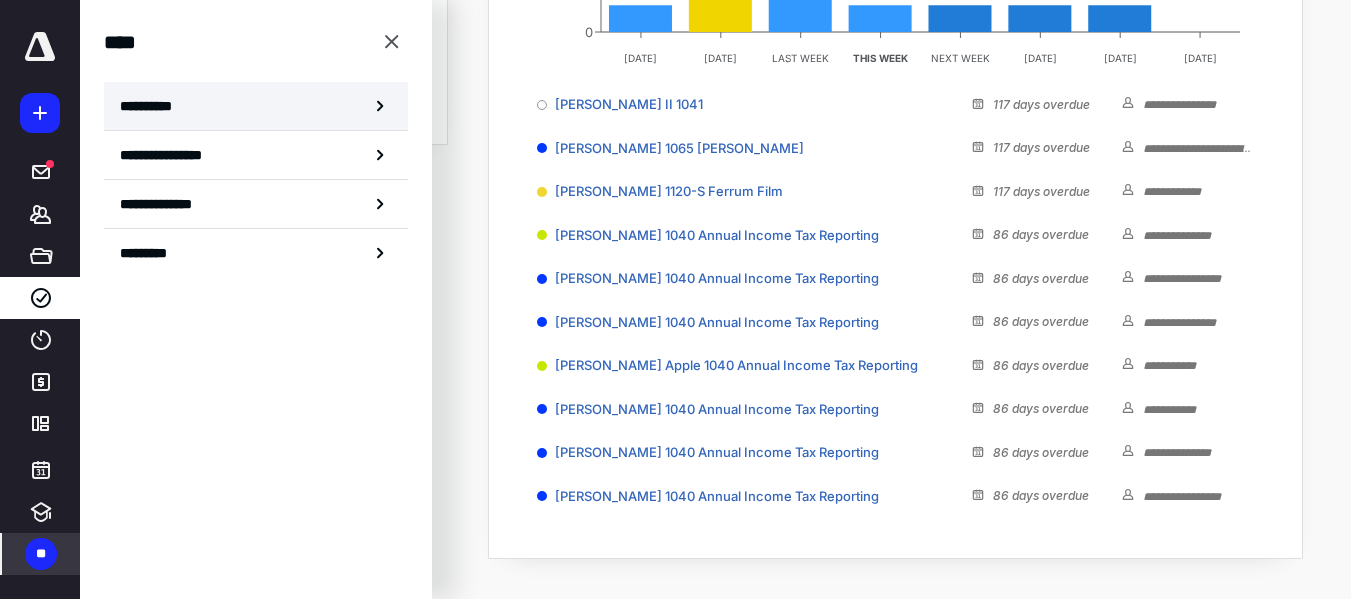click 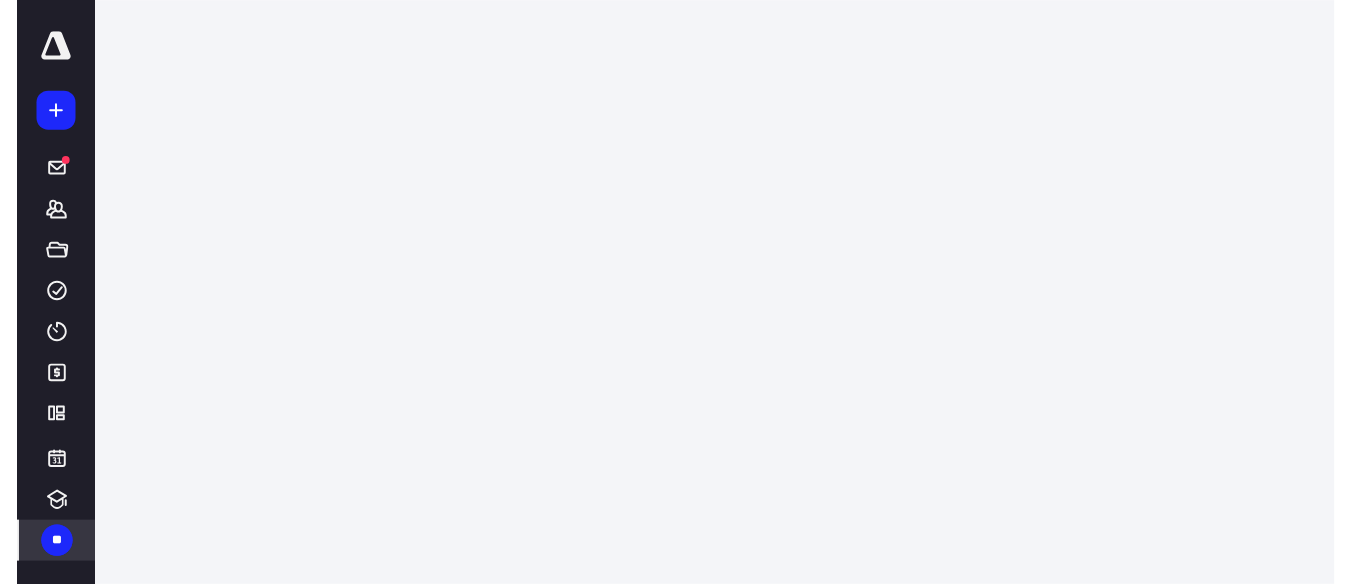 scroll, scrollTop: 0, scrollLeft: 0, axis: both 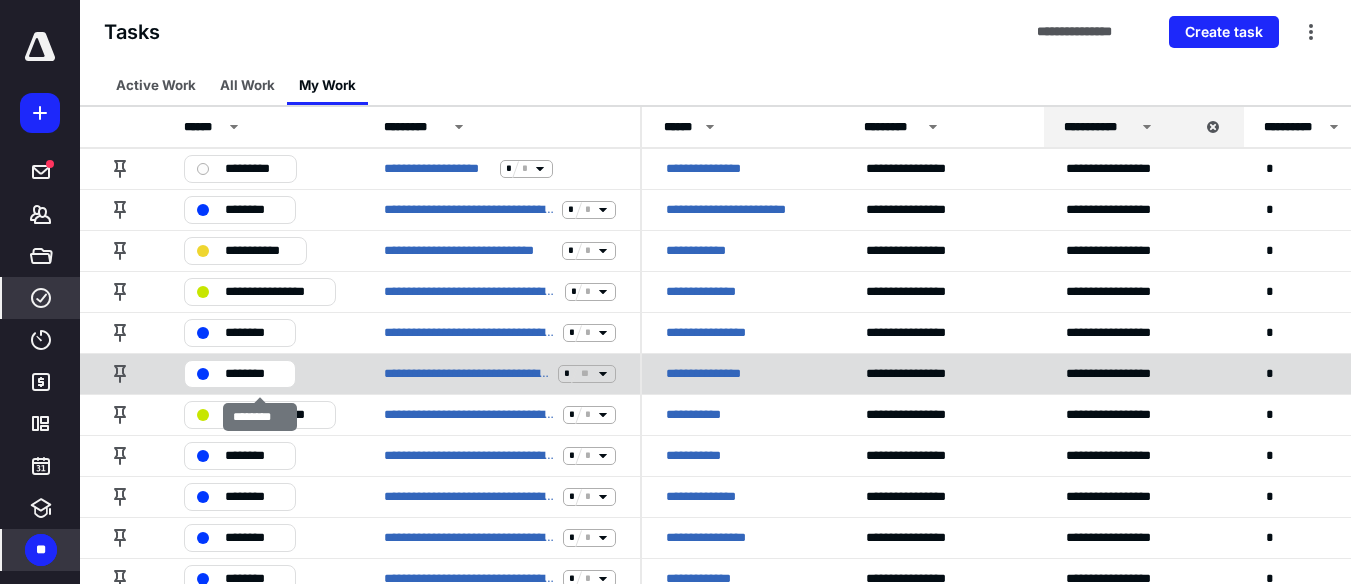 click on "********" at bounding box center (254, 374) 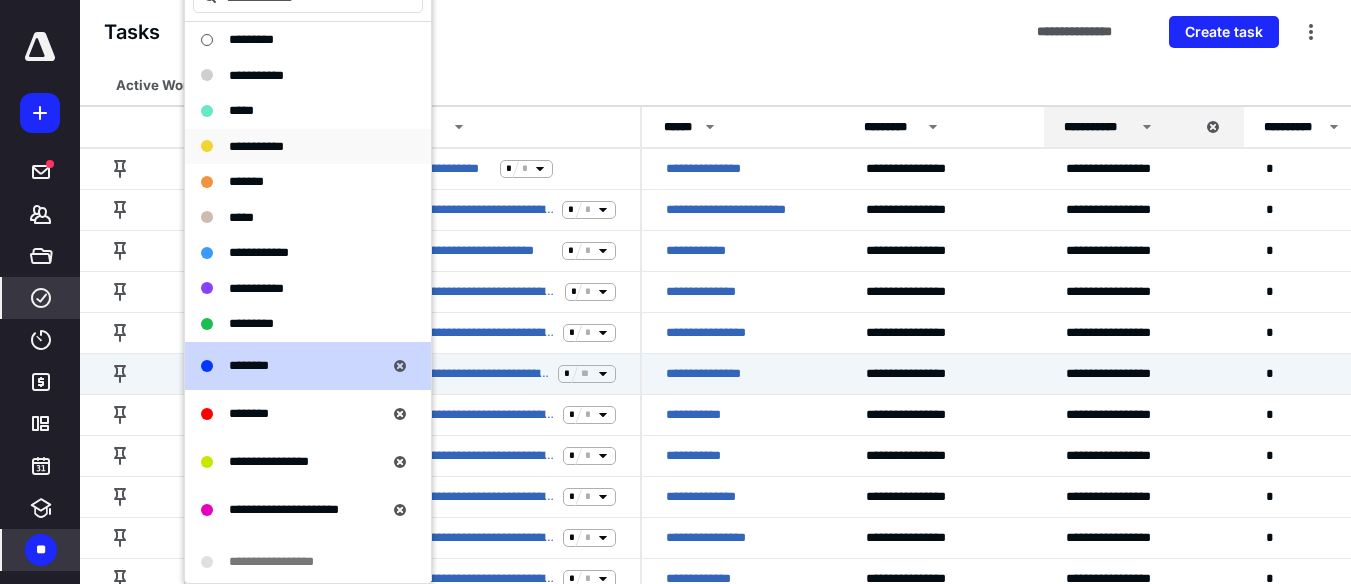 click on "**********" at bounding box center [256, 146] 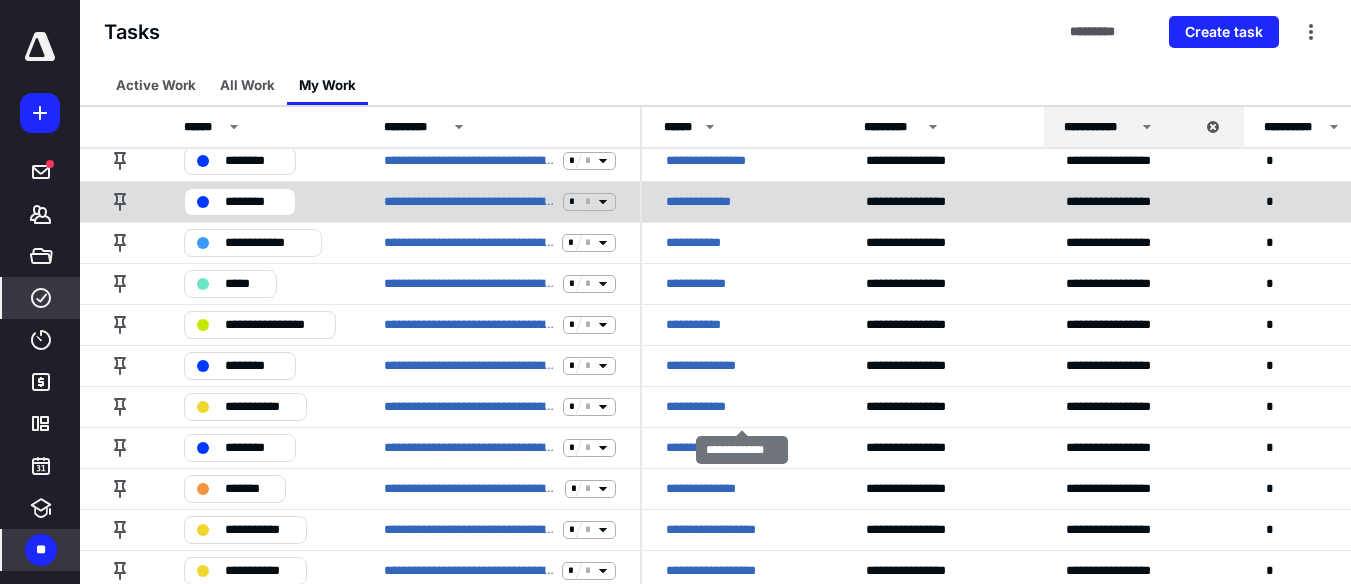 scroll, scrollTop: 400, scrollLeft: 0, axis: vertical 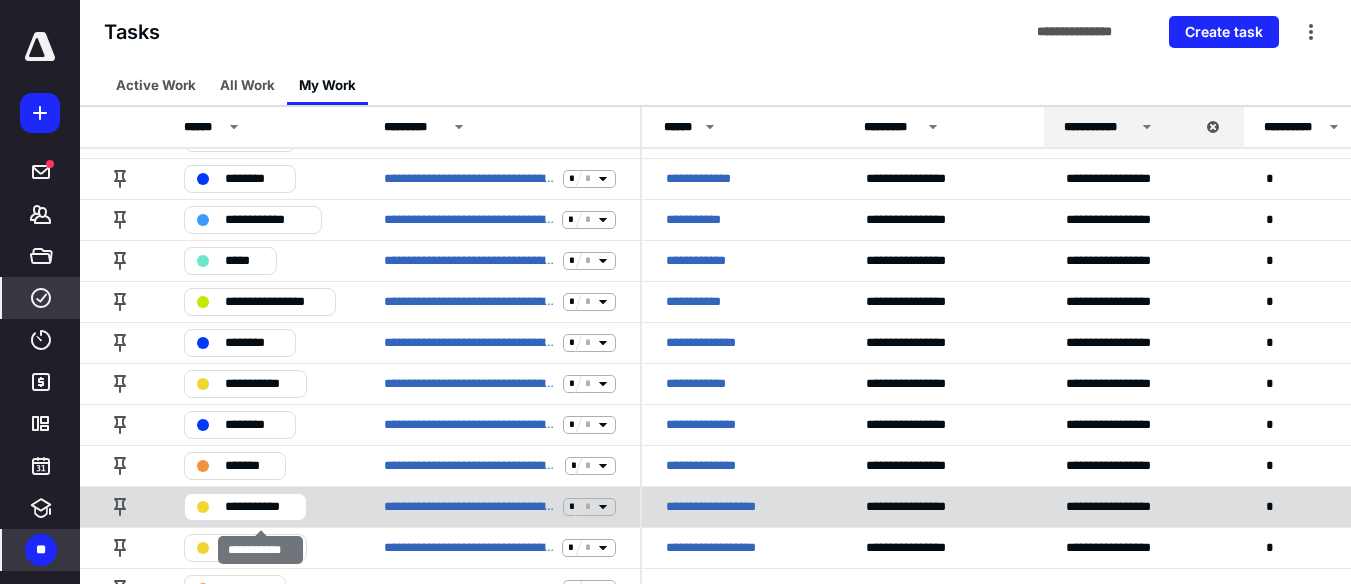 click on "**********" at bounding box center (259, 507) 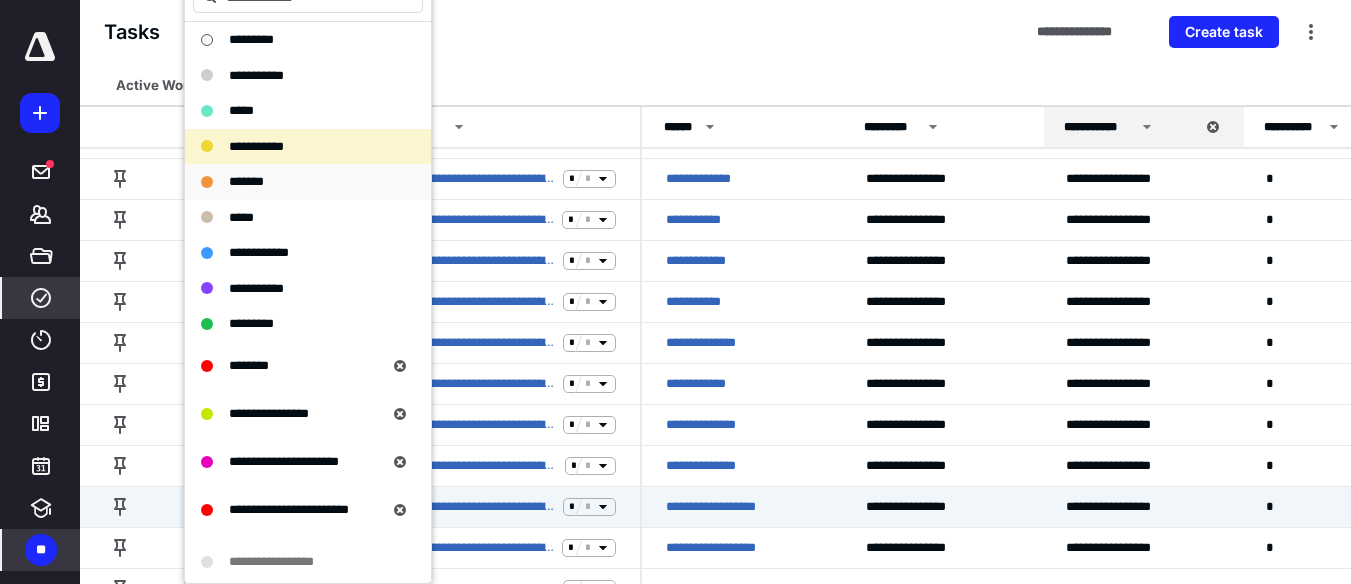 click on "*******" at bounding box center (246, 181) 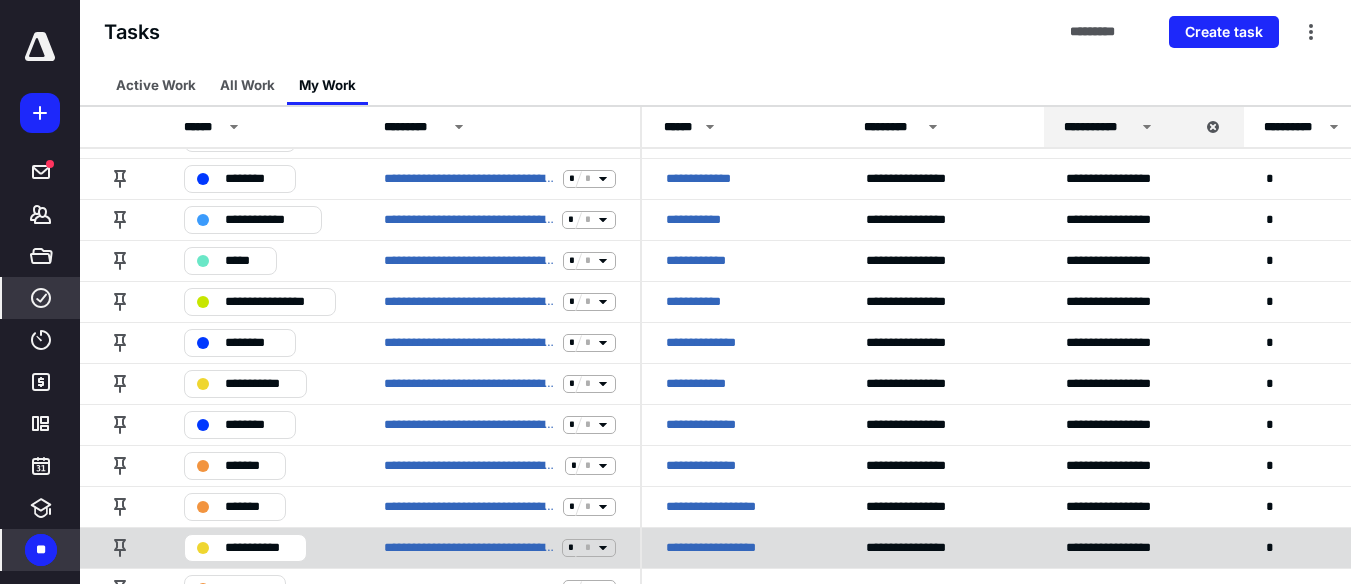 click on "**********" at bounding box center [259, 548] 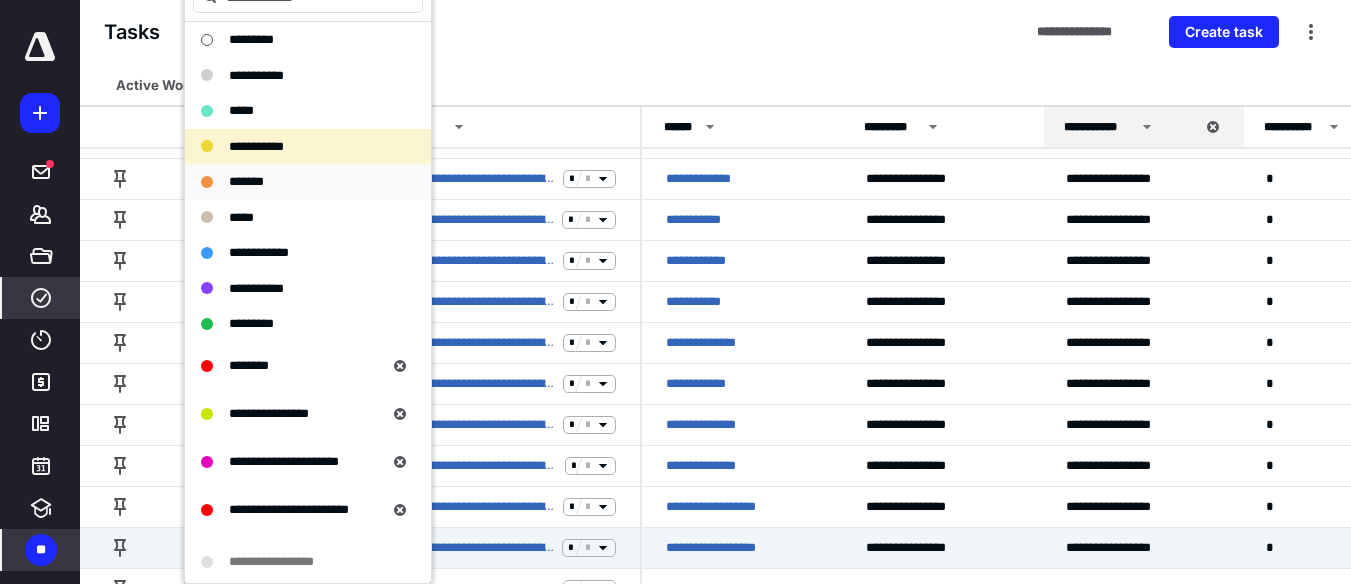 click on "*******" at bounding box center (246, 181) 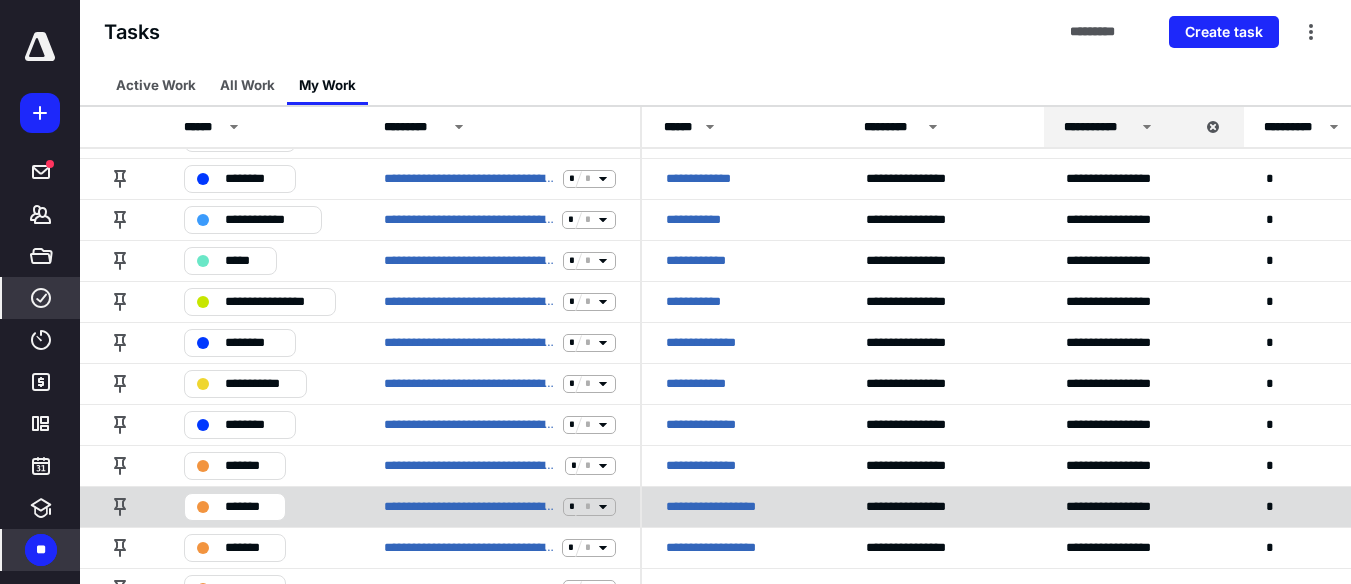 scroll, scrollTop: 500, scrollLeft: 0, axis: vertical 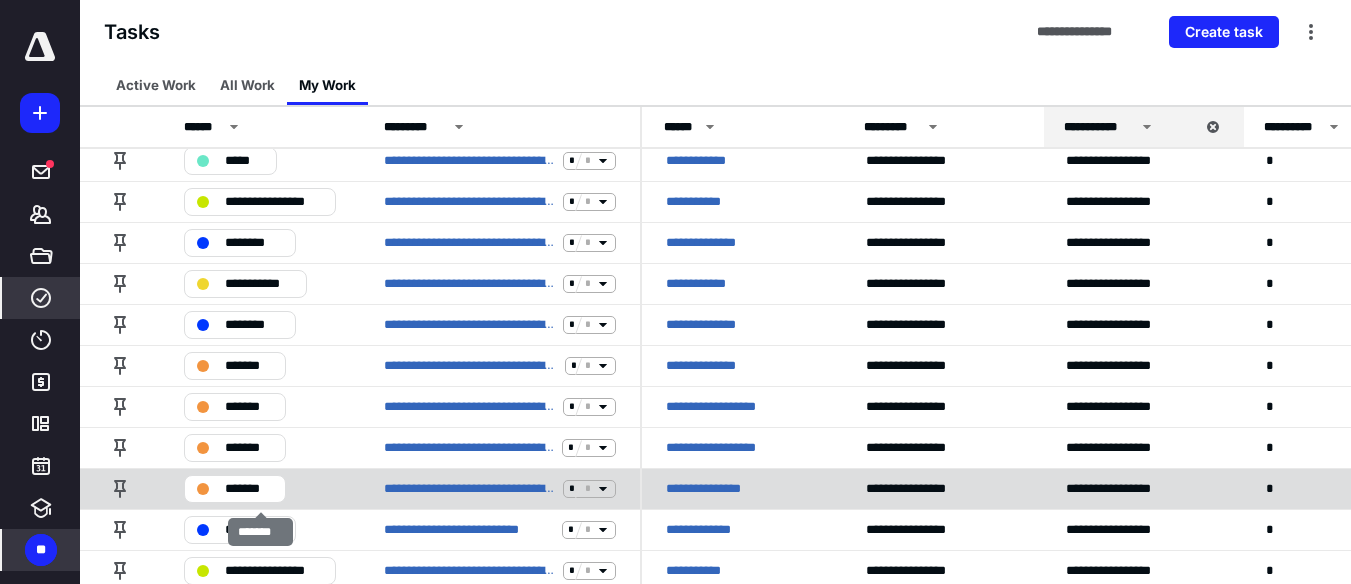 click on "*******" at bounding box center (249, 489) 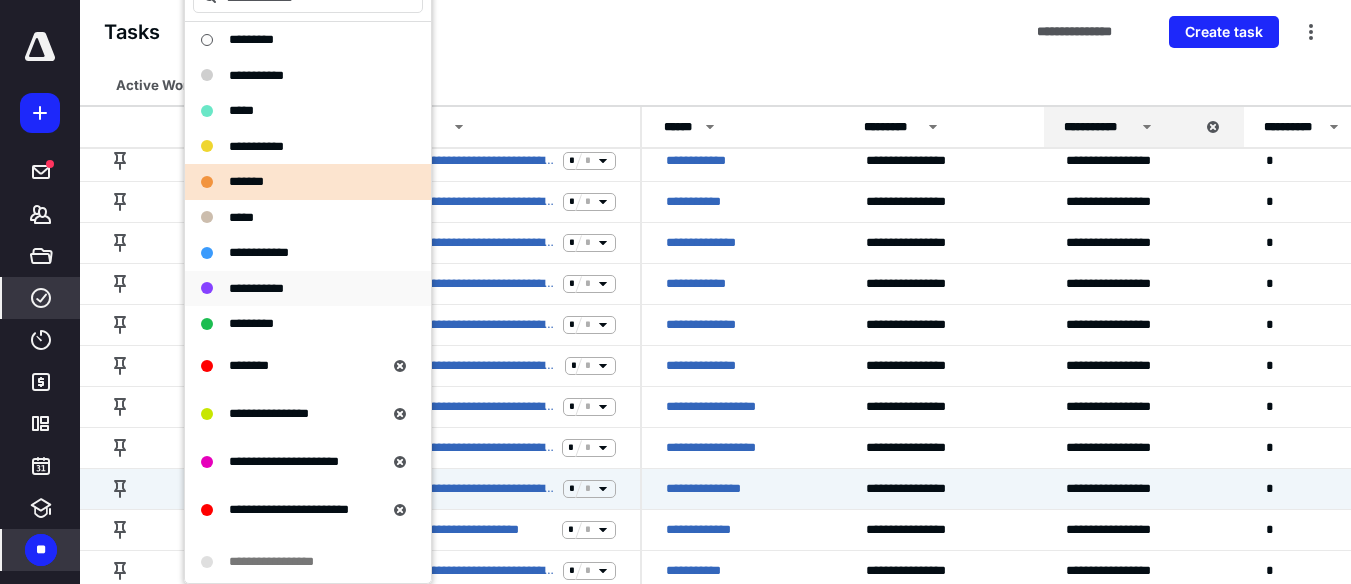 click on "**********" at bounding box center [256, 288] 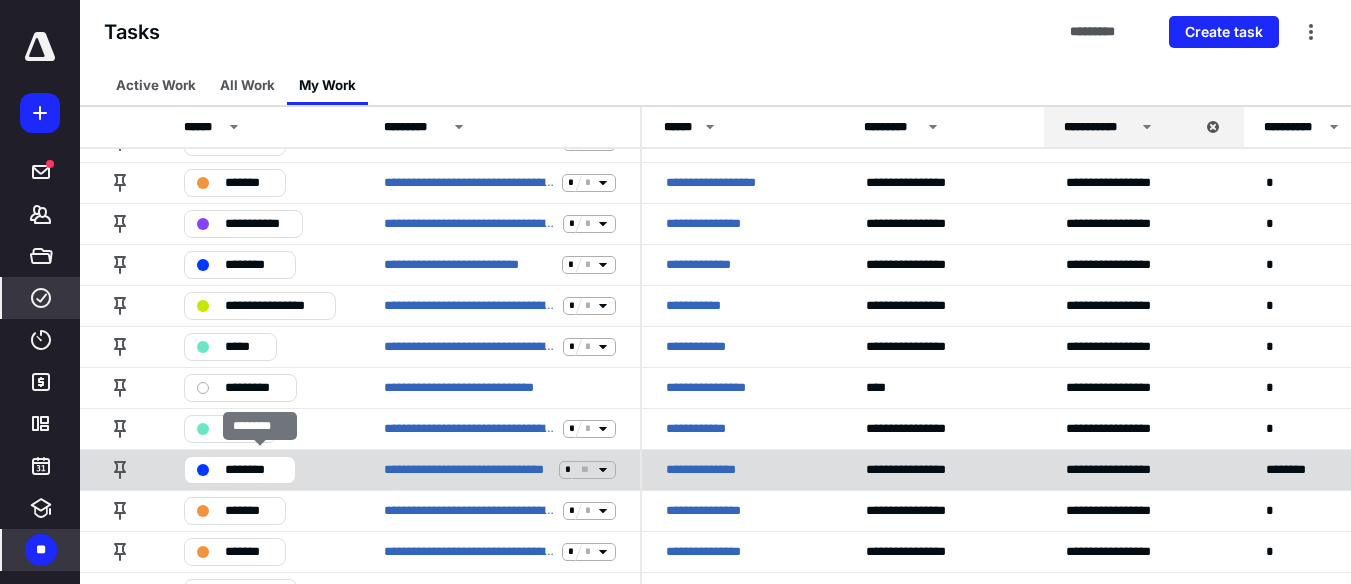 scroll, scrollTop: 800, scrollLeft: 0, axis: vertical 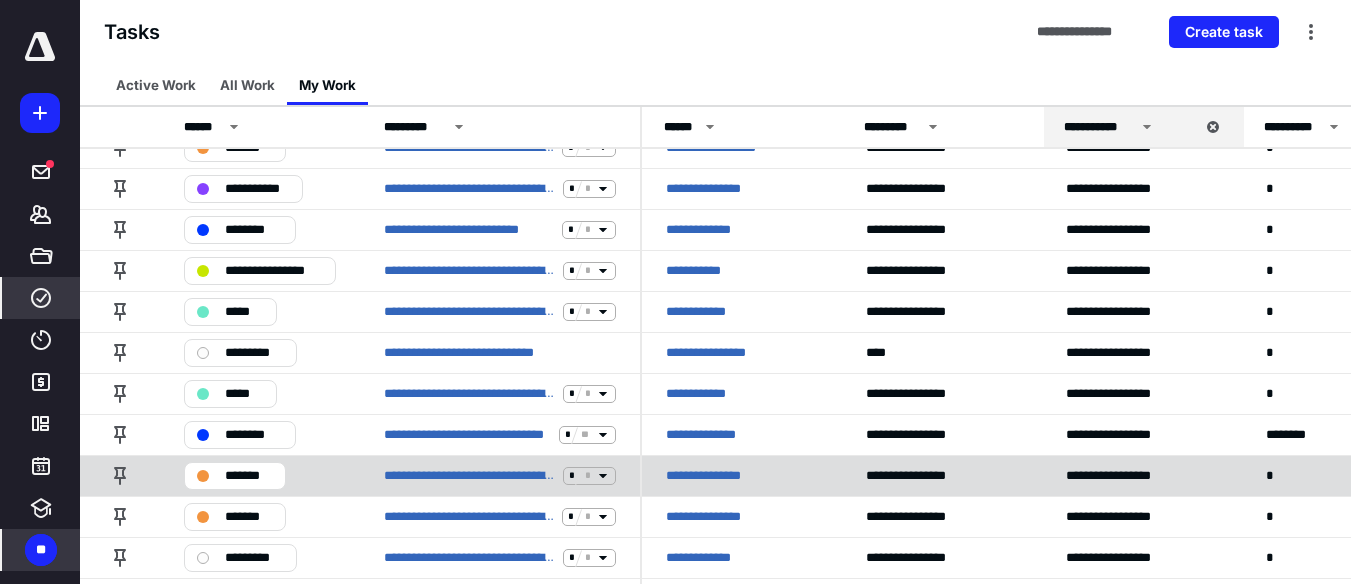 click on "*******" at bounding box center [249, 476] 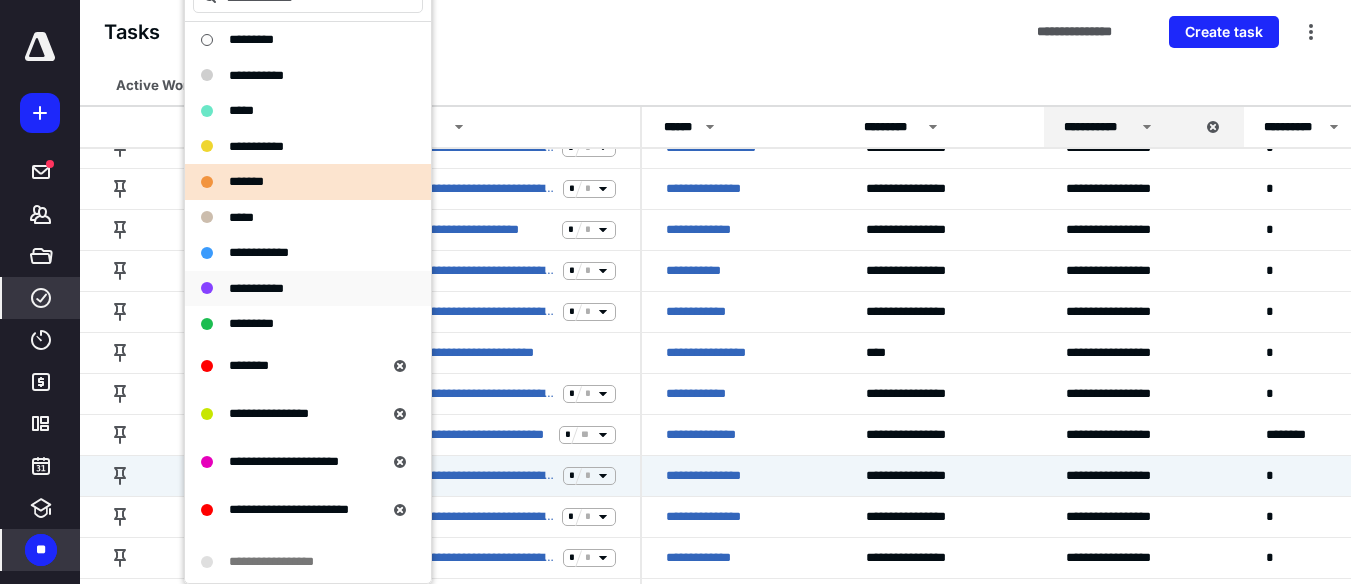 click on "**********" at bounding box center (256, 288) 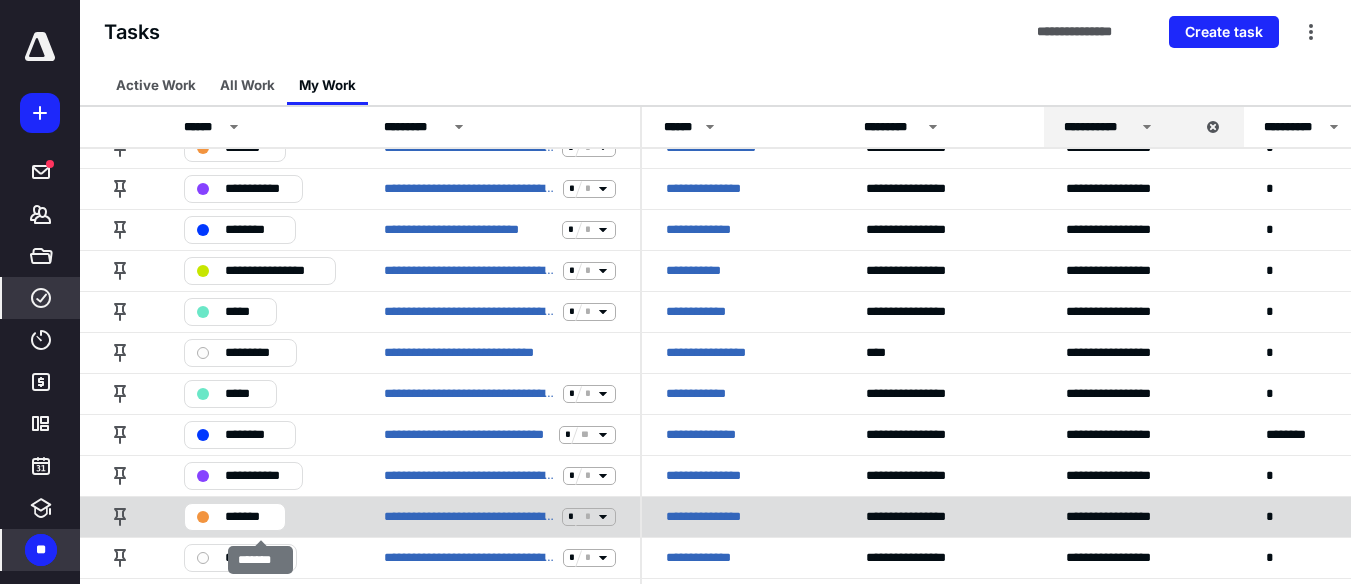 click on "*******" at bounding box center [249, 517] 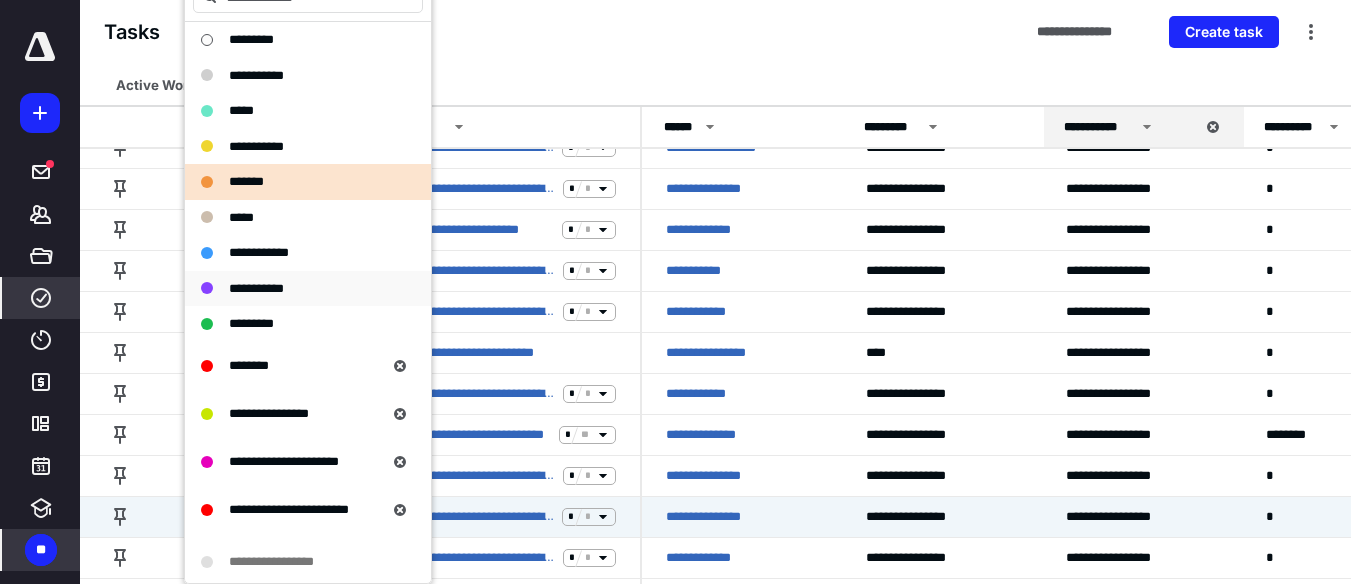 click on "**********" at bounding box center (256, 288) 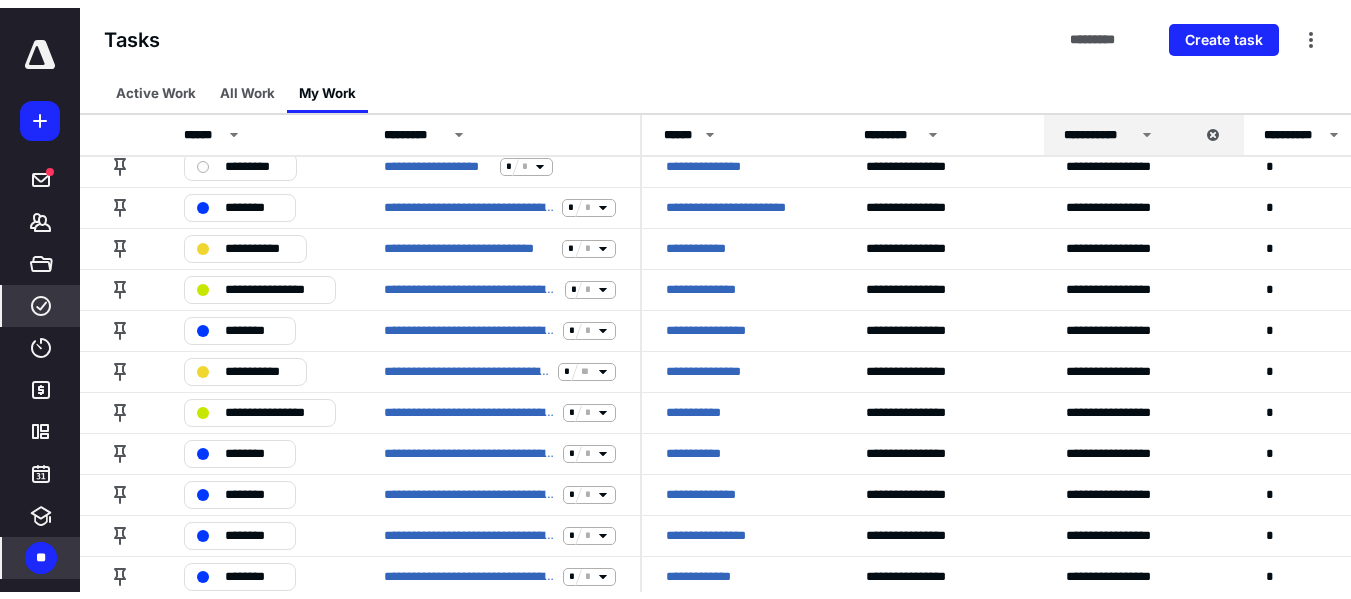 scroll, scrollTop: 0, scrollLeft: 0, axis: both 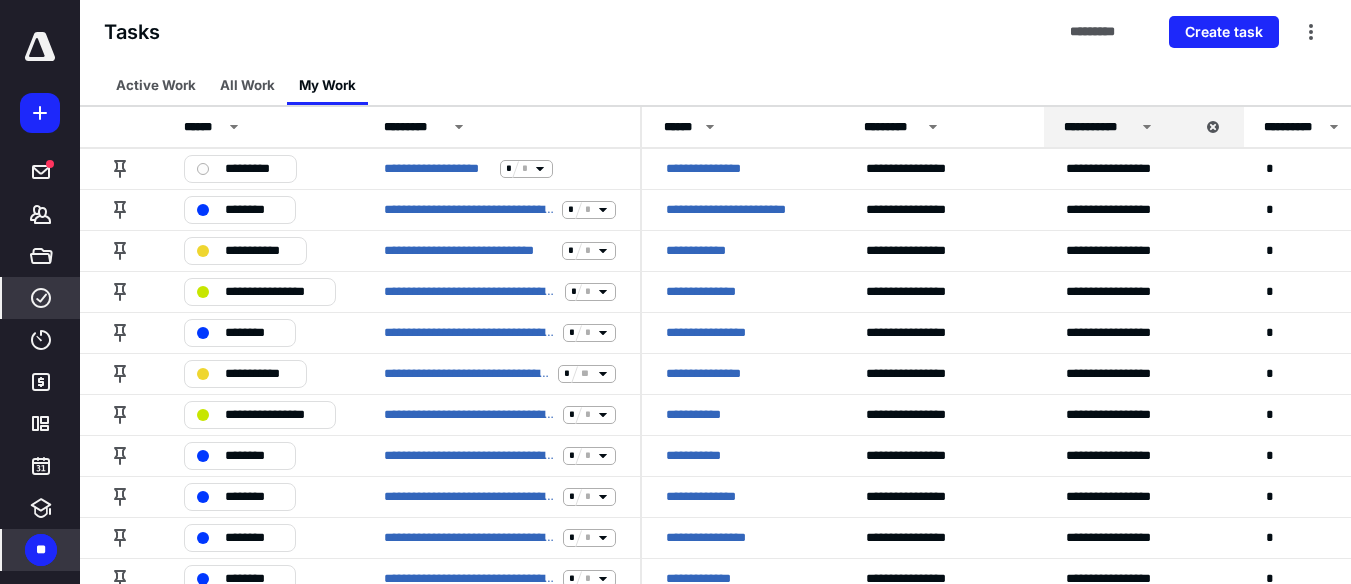 click at bounding box center [40, 47] 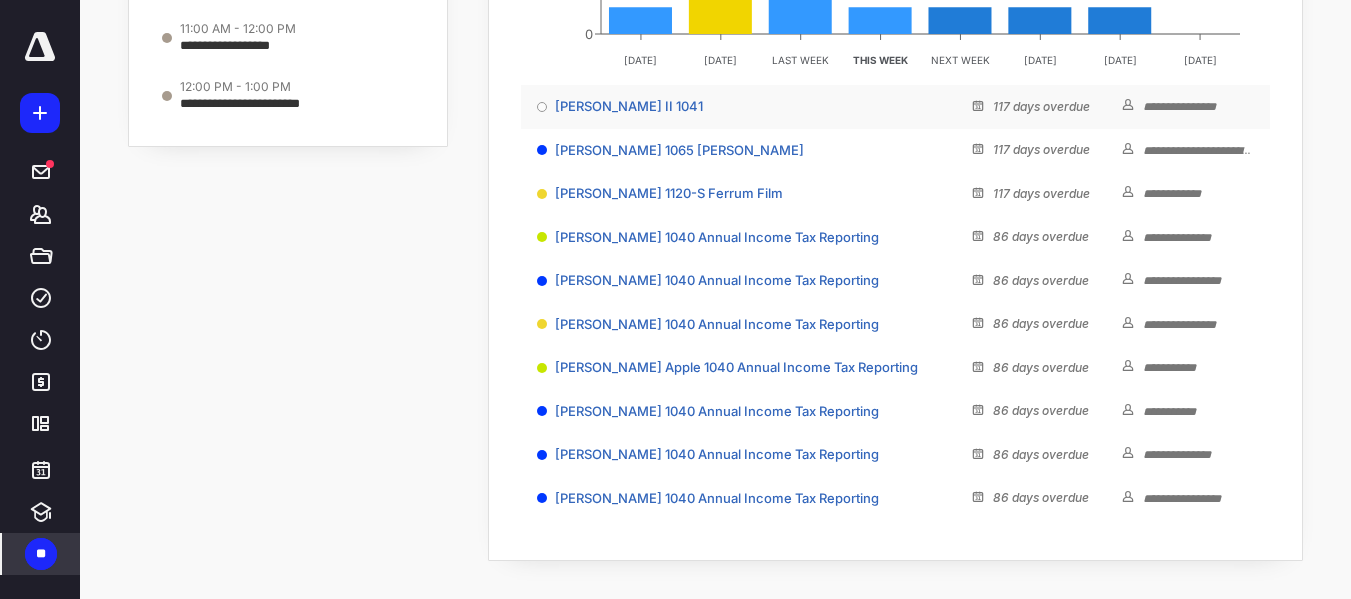 scroll, scrollTop: 408, scrollLeft: 0, axis: vertical 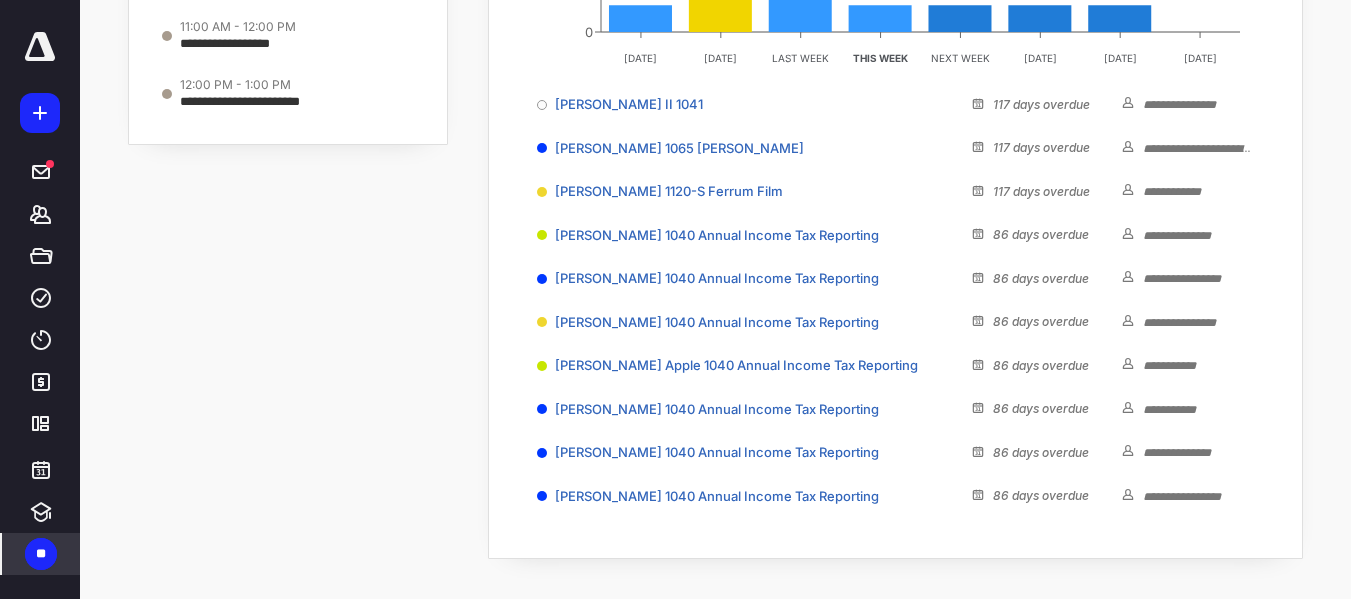 click at bounding box center [40, 47] 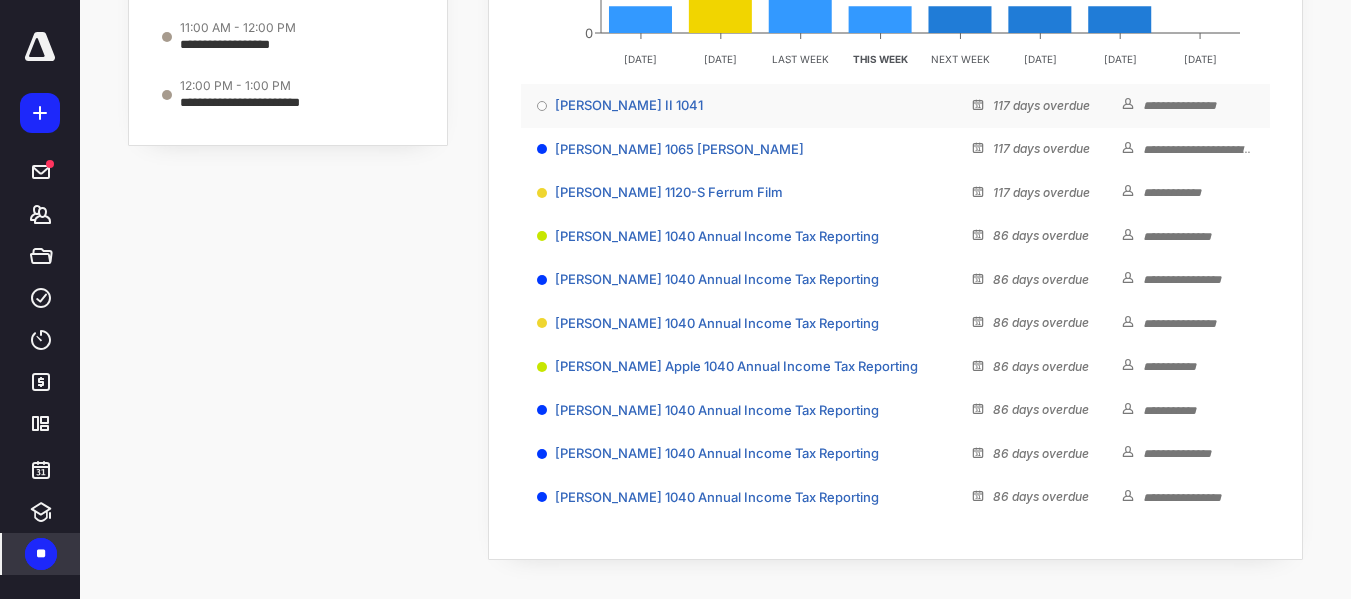 scroll, scrollTop: 408, scrollLeft: 0, axis: vertical 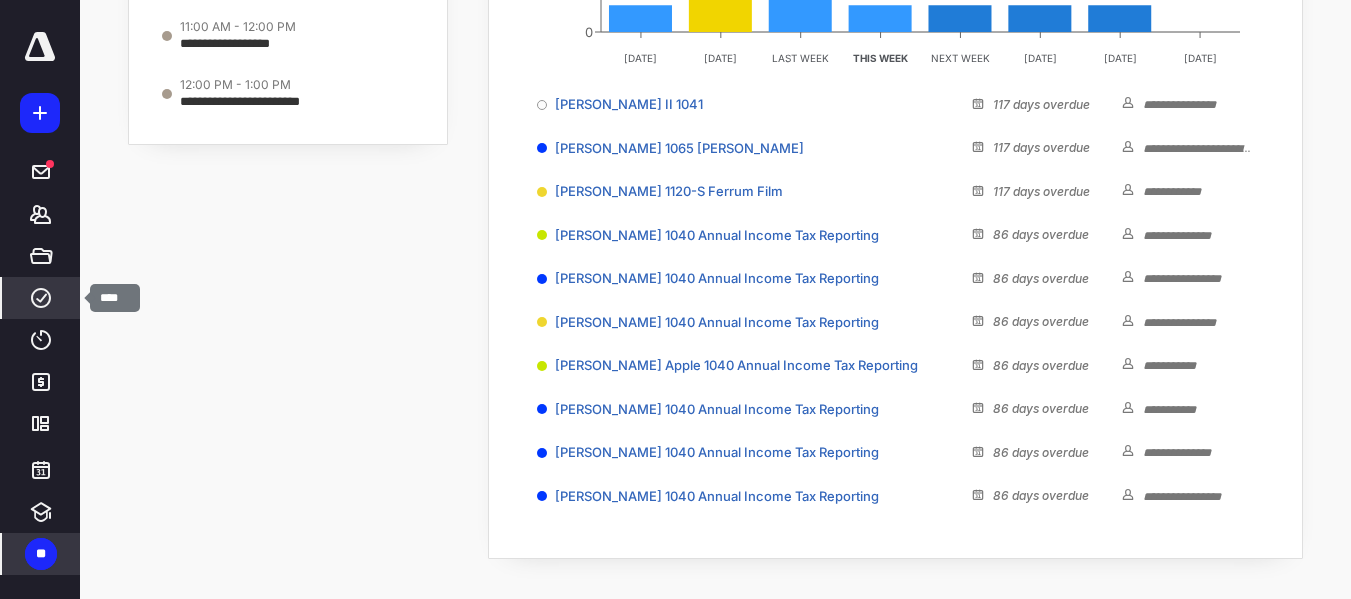 click 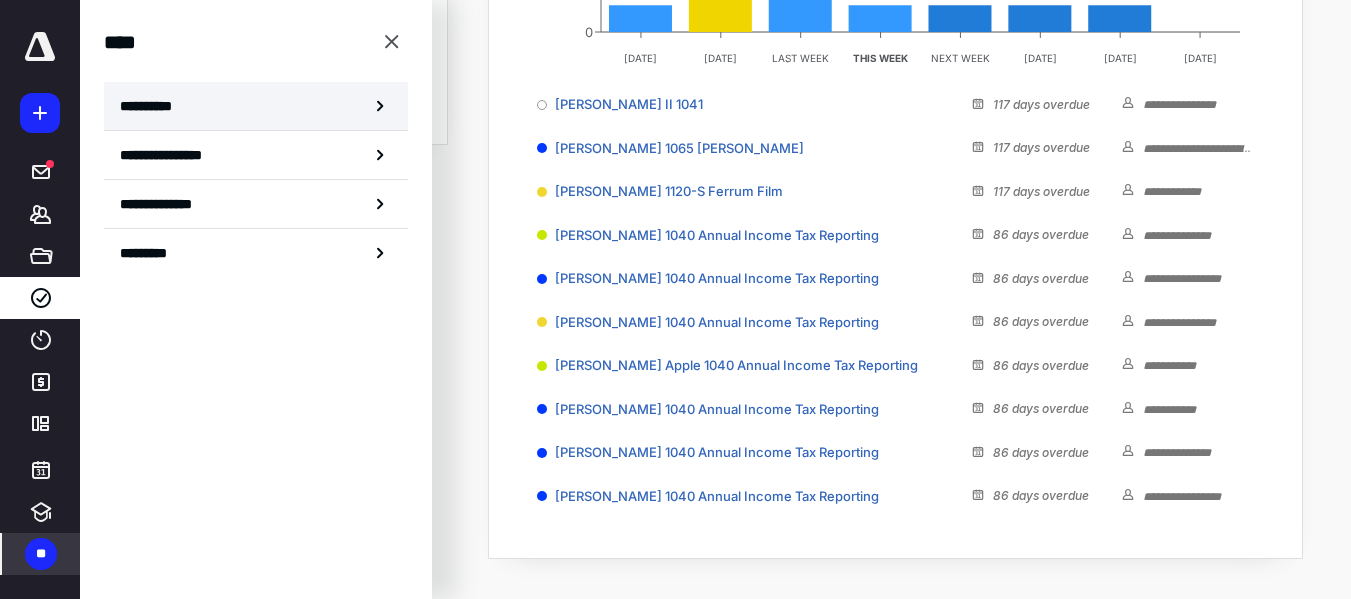 click 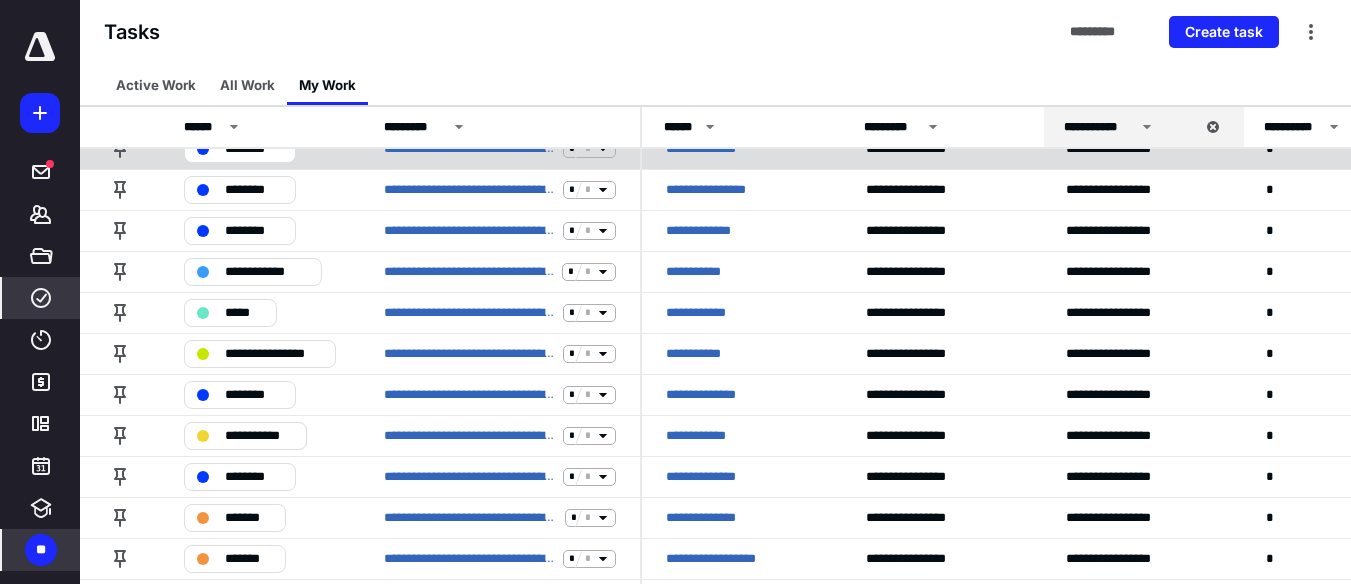 scroll, scrollTop: 400, scrollLeft: 0, axis: vertical 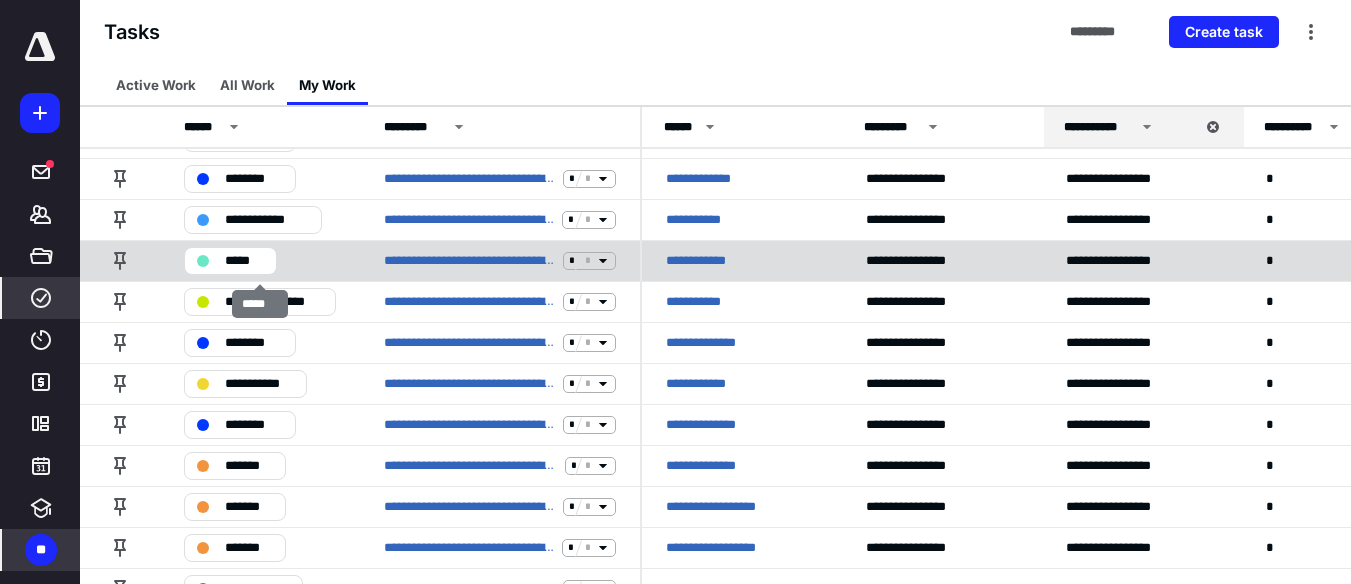 click on "*****" at bounding box center (244, 261) 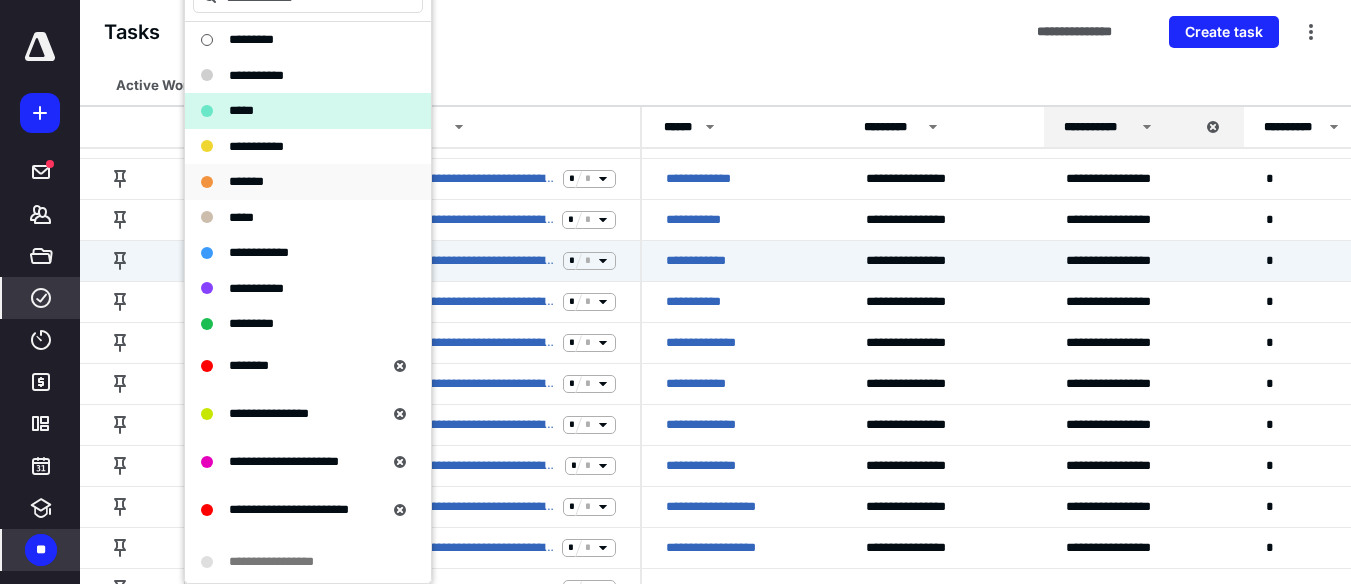 click on "*******" at bounding box center [246, 181] 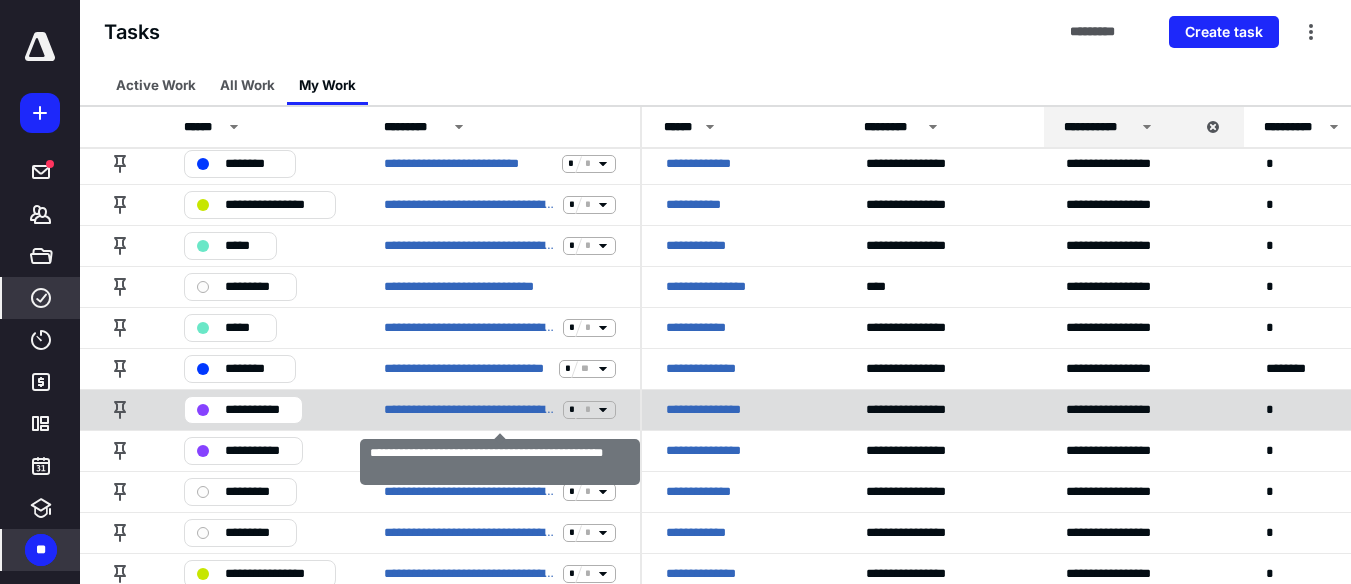 scroll, scrollTop: 900, scrollLeft: 0, axis: vertical 